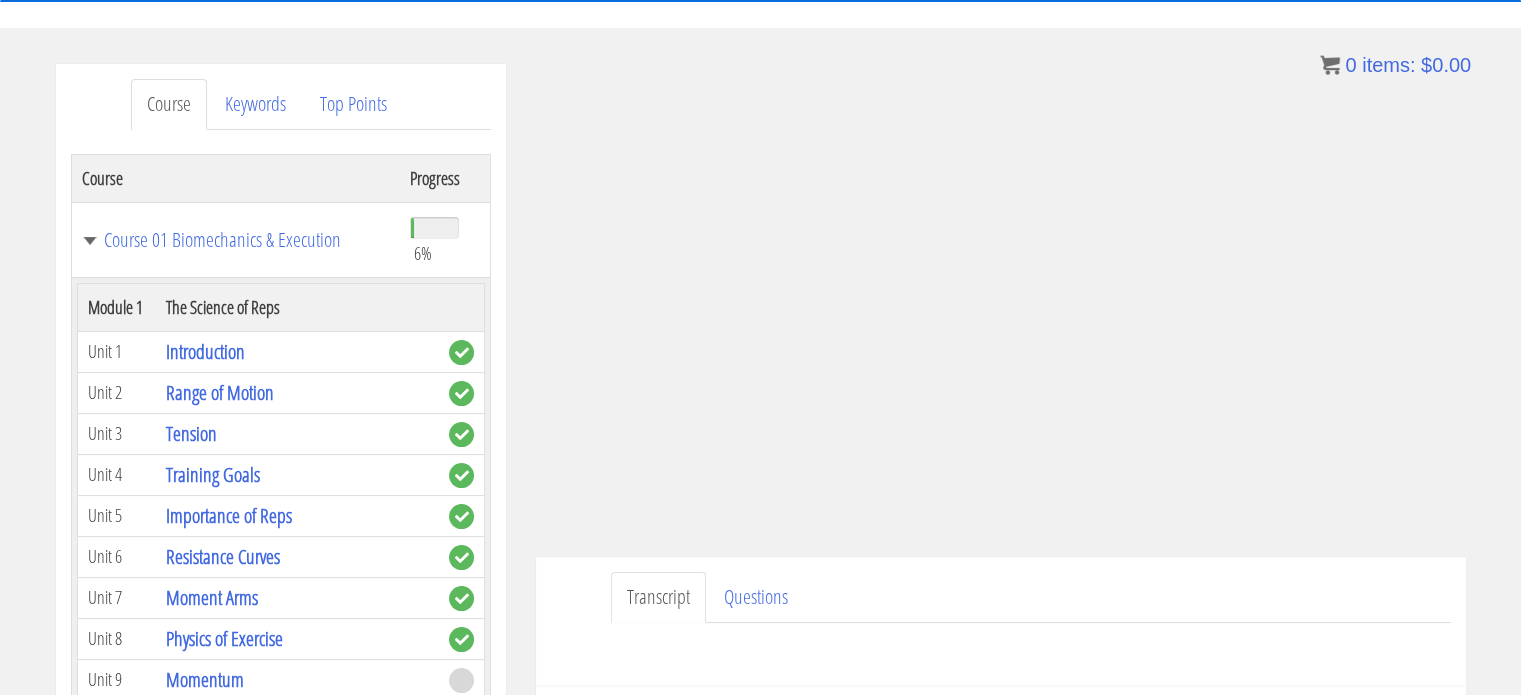 scroll, scrollTop: 198, scrollLeft: 0, axis: vertical 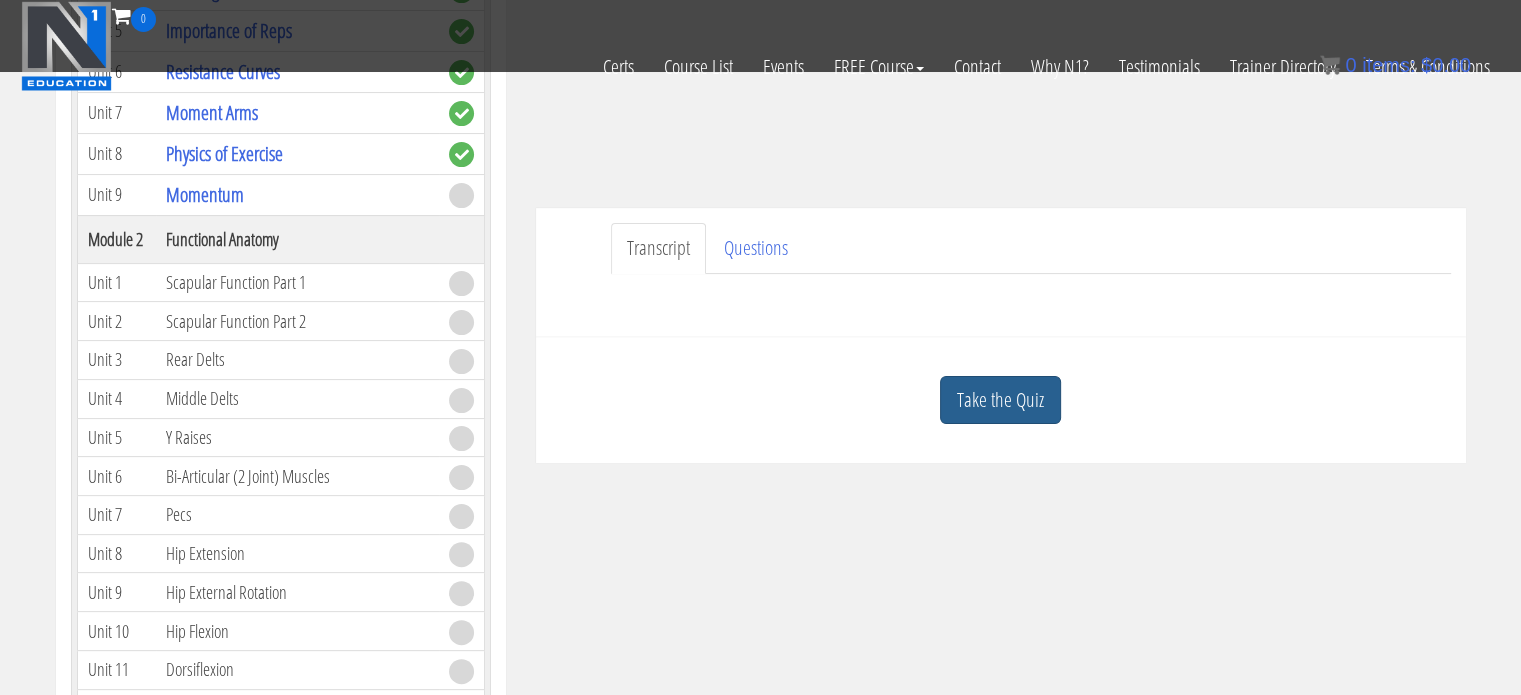 click on "Take the Quiz" at bounding box center [1000, 400] 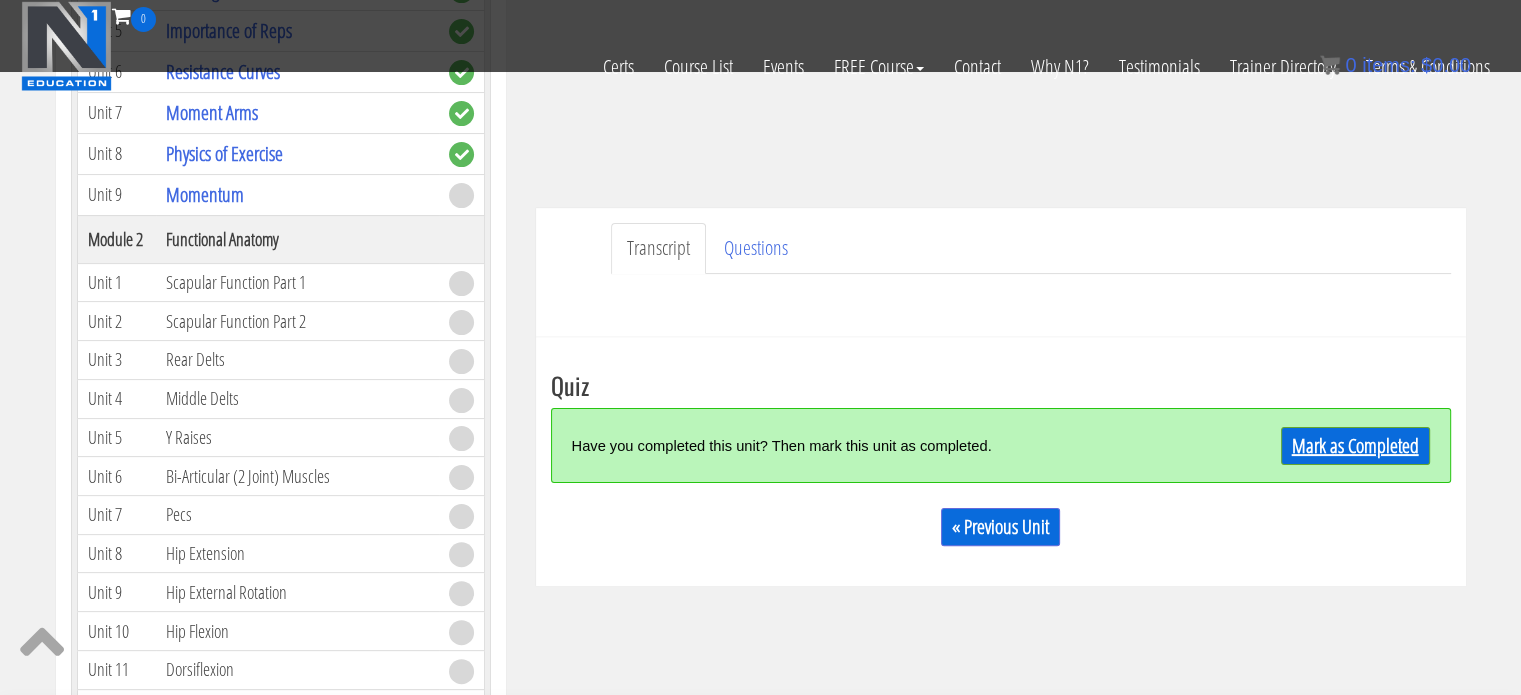 click on "Mark as Completed" at bounding box center [1355, 446] 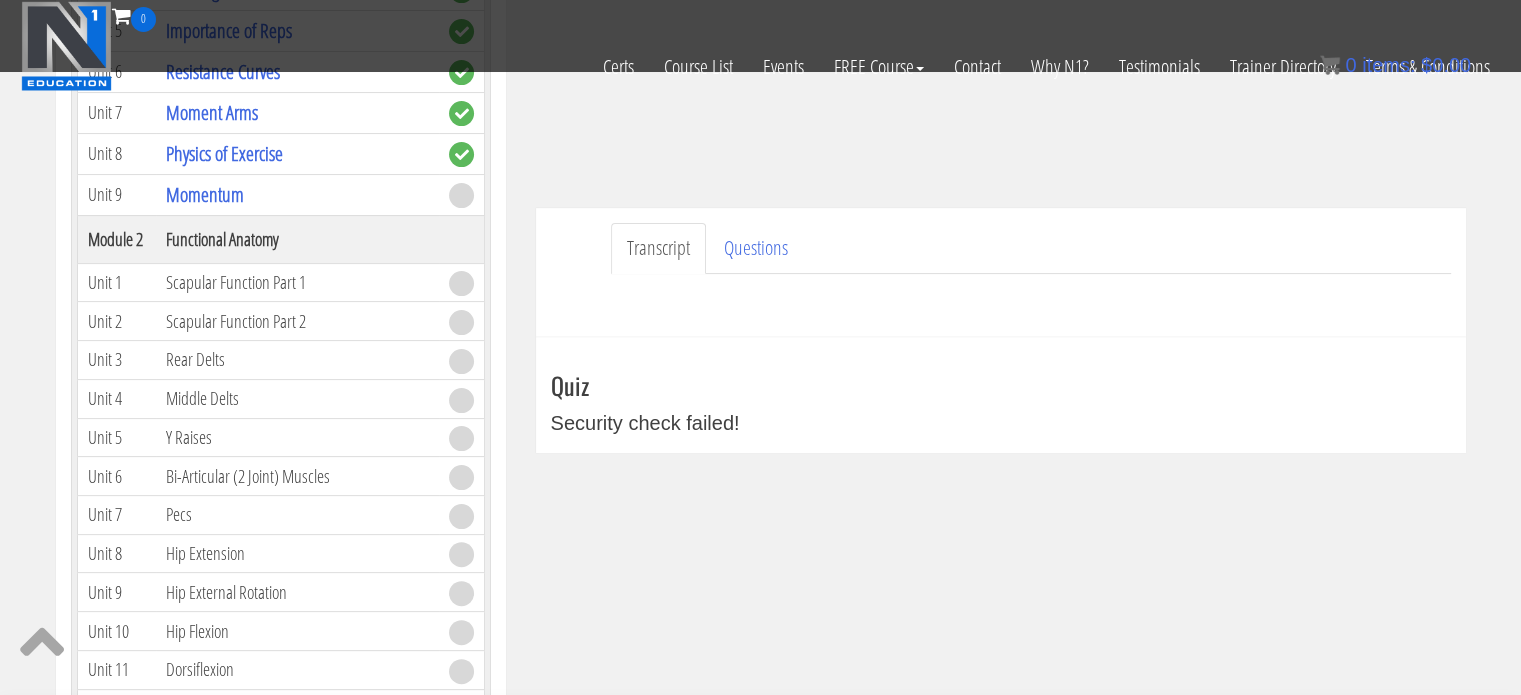scroll, scrollTop: 998, scrollLeft: 0, axis: vertical 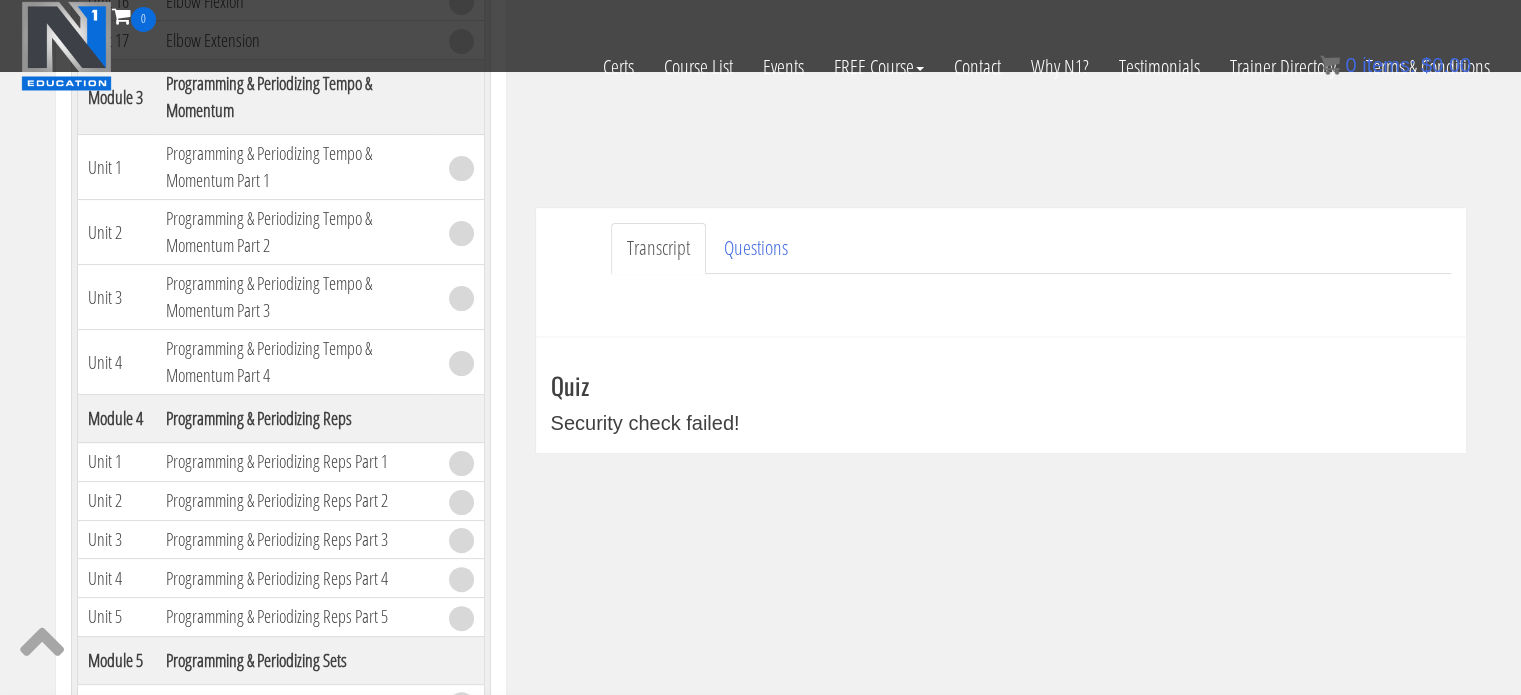 click on "Certs
Course List
Events
FREE Course
Course Preview – Biomechanics
Course Preview – Program Design
Contact
Why N1?
Testimonials
Trainer Directory
Terms & Conditions" at bounding box center [760, 67] 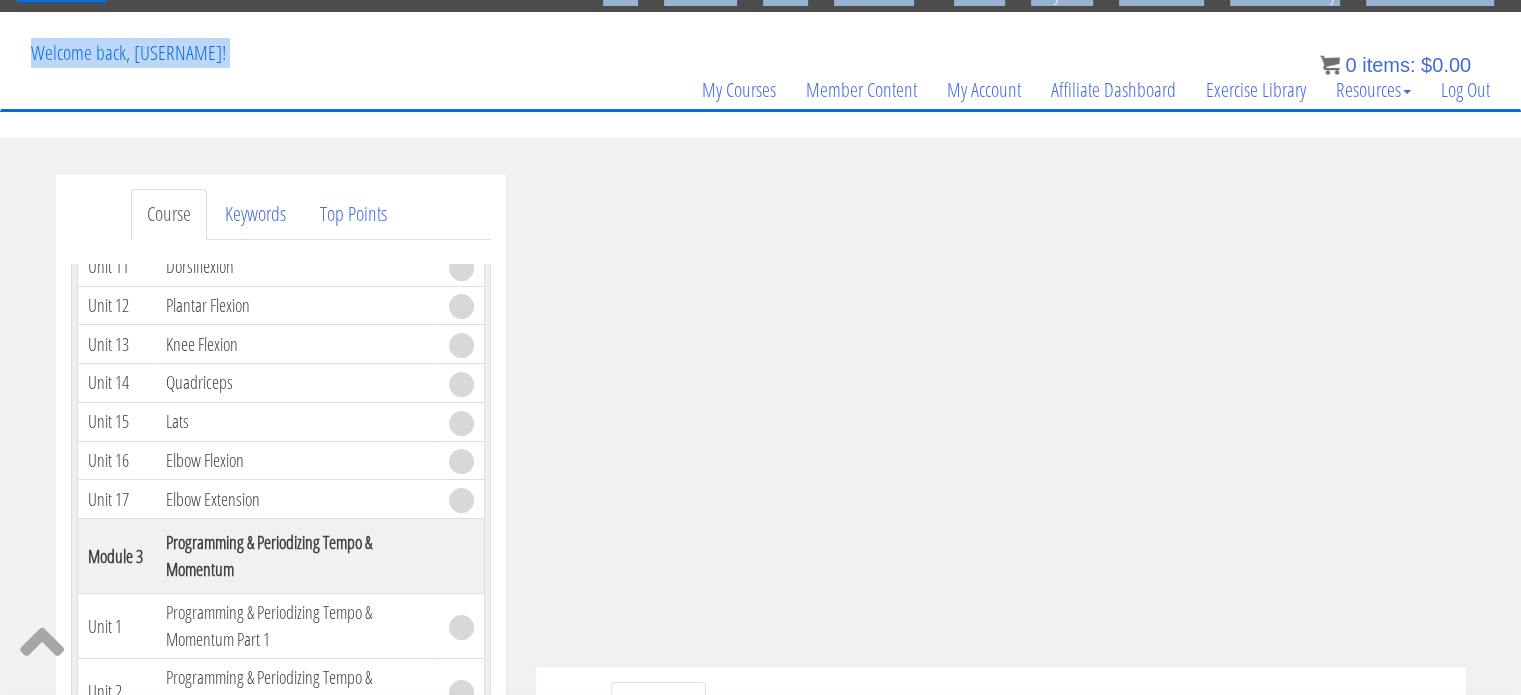 drag, startPoint x: 484, startPoint y: 76, endPoint x: 485, endPoint y: -30, distance: 106.004715 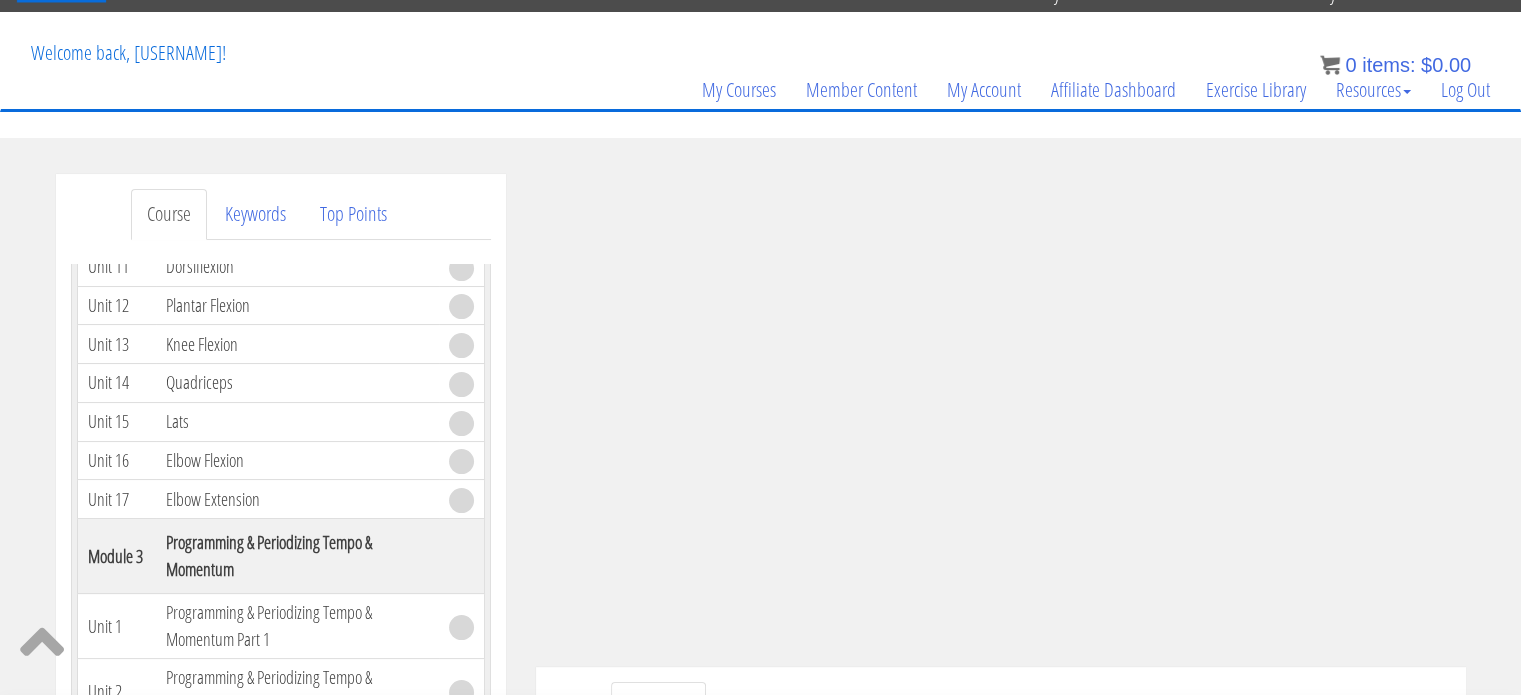 scroll, scrollTop: 42, scrollLeft: 0, axis: vertical 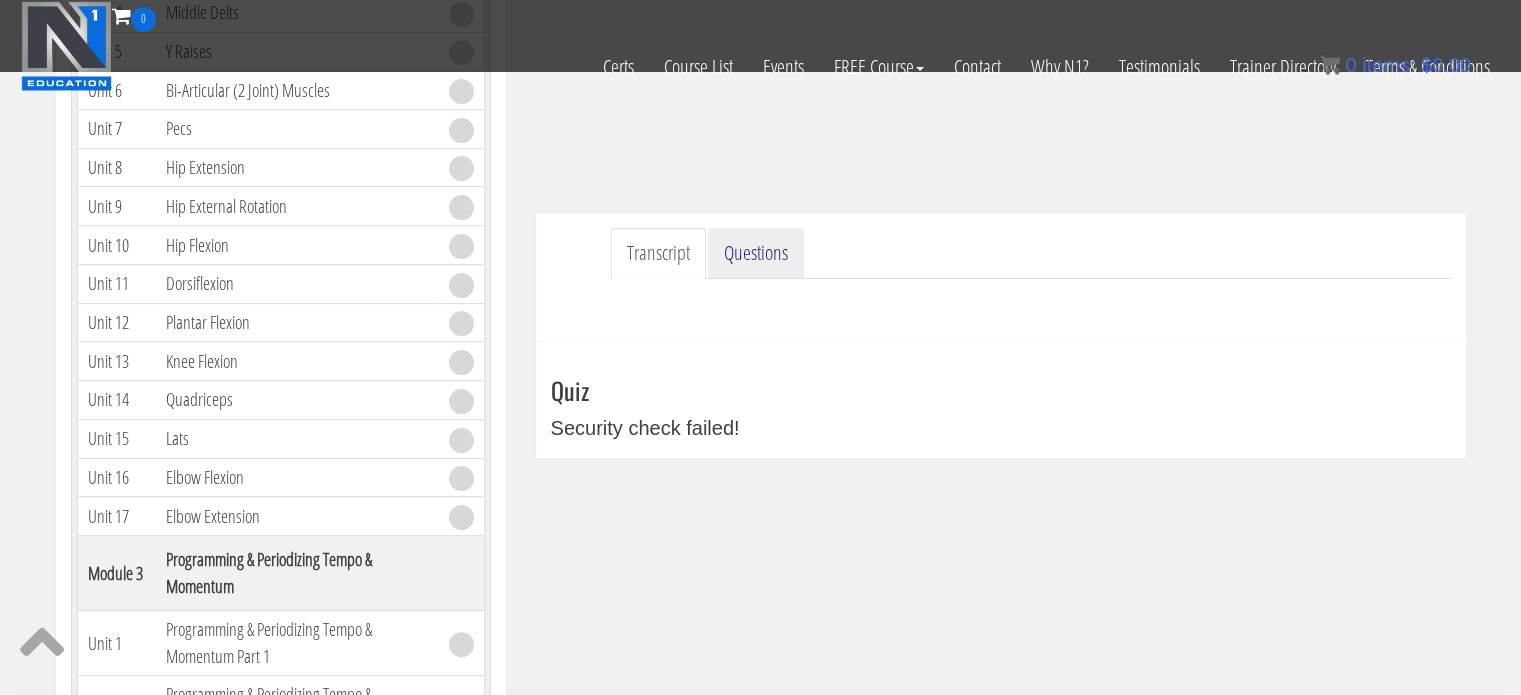 click on "Questions" at bounding box center (756, 253) 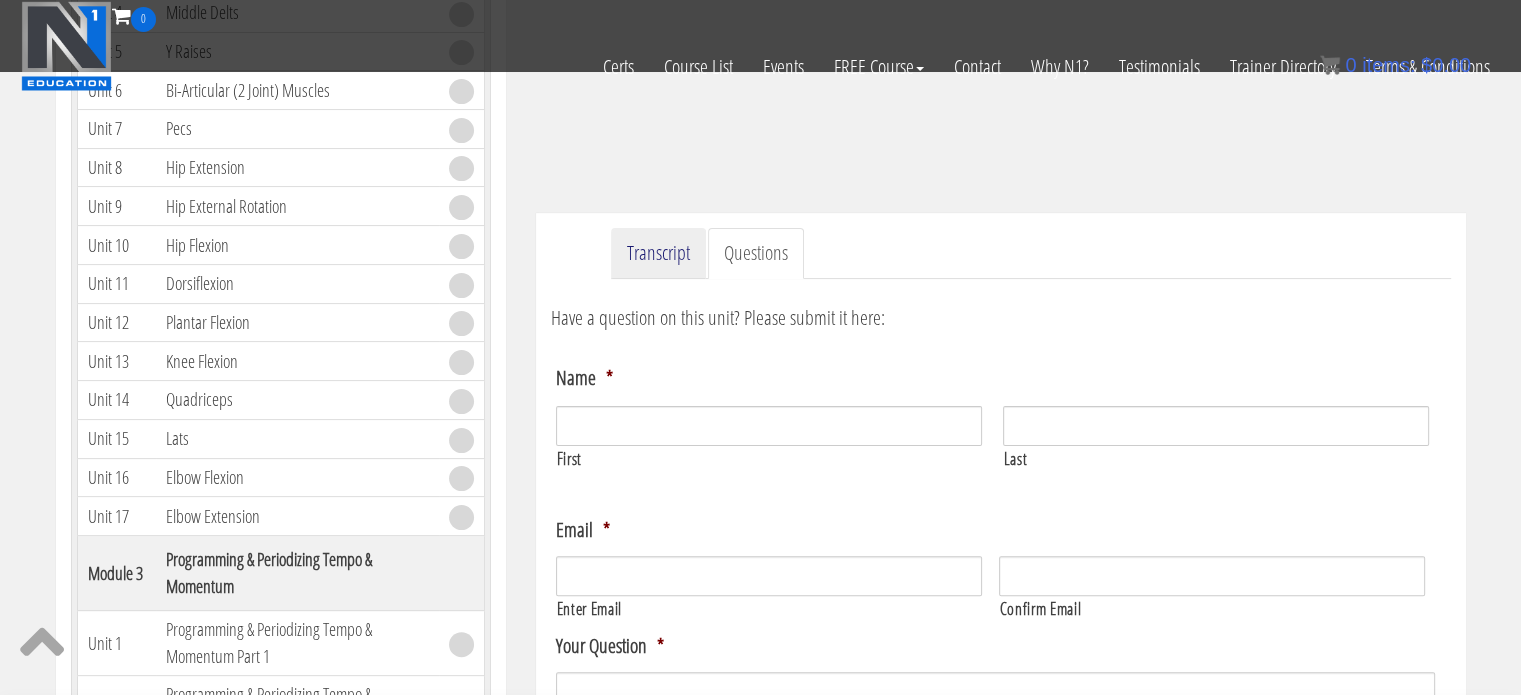 click on "Transcript" at bounding box center [658, 253] 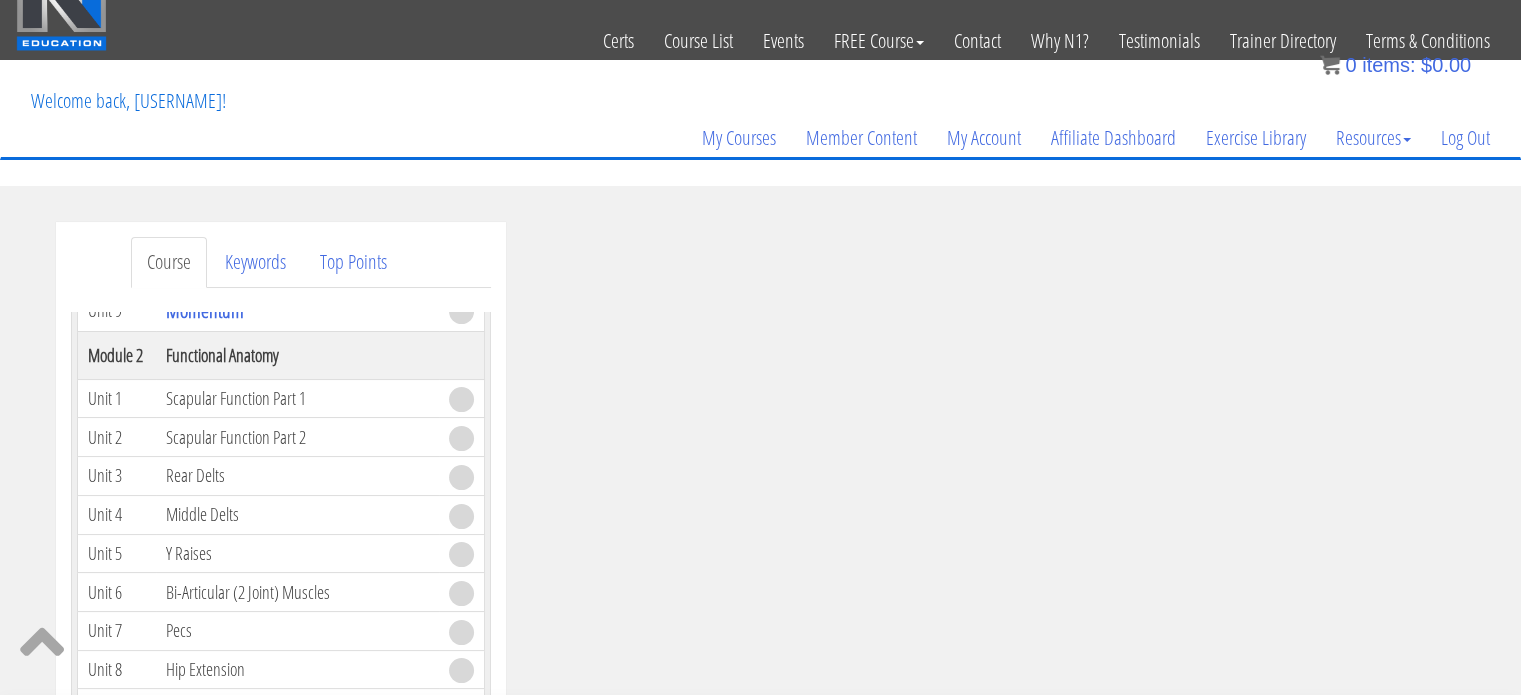 scroll, scrollTop: 20, scrollLeft: 0, axis: vertical 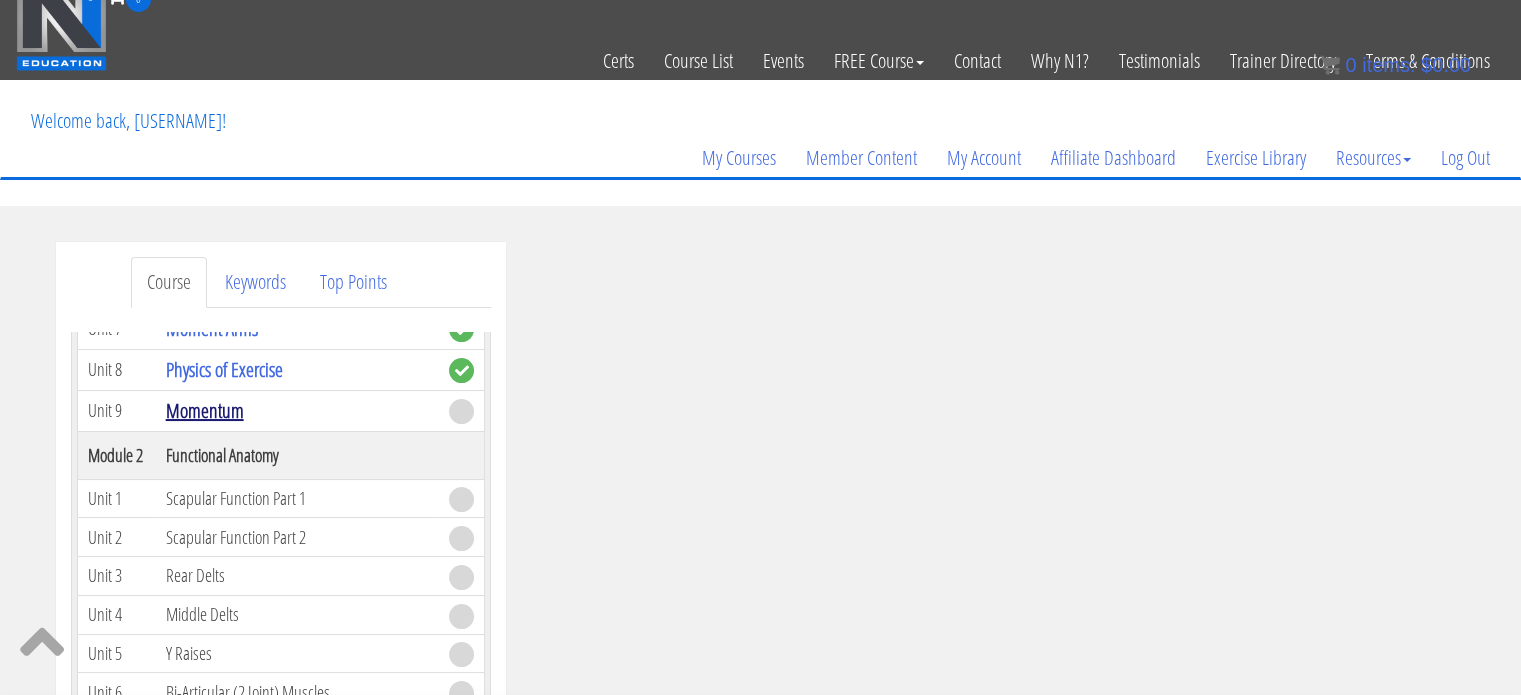 click on "Momentum" at bounding box center [205, 410] 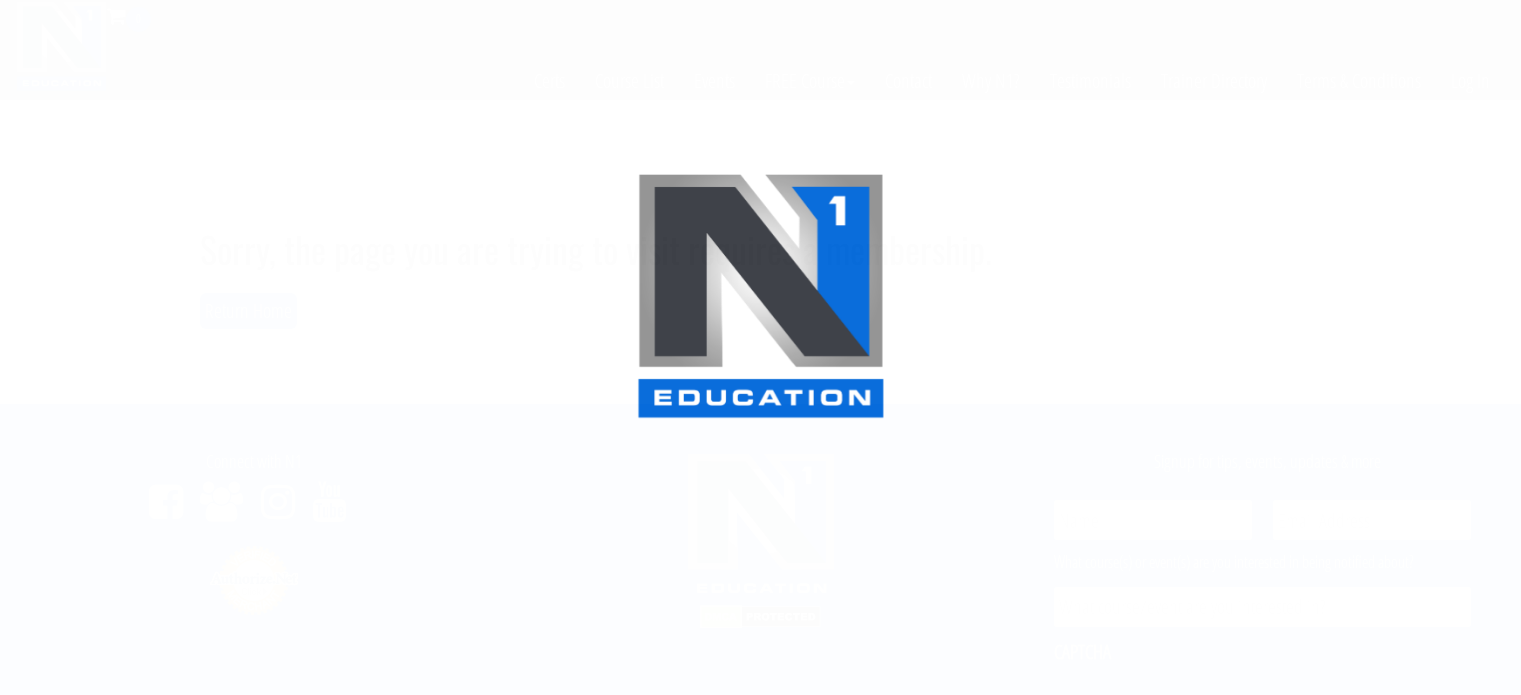 scroll, scrollTop: 0, scrollLeft: 0, axis: both 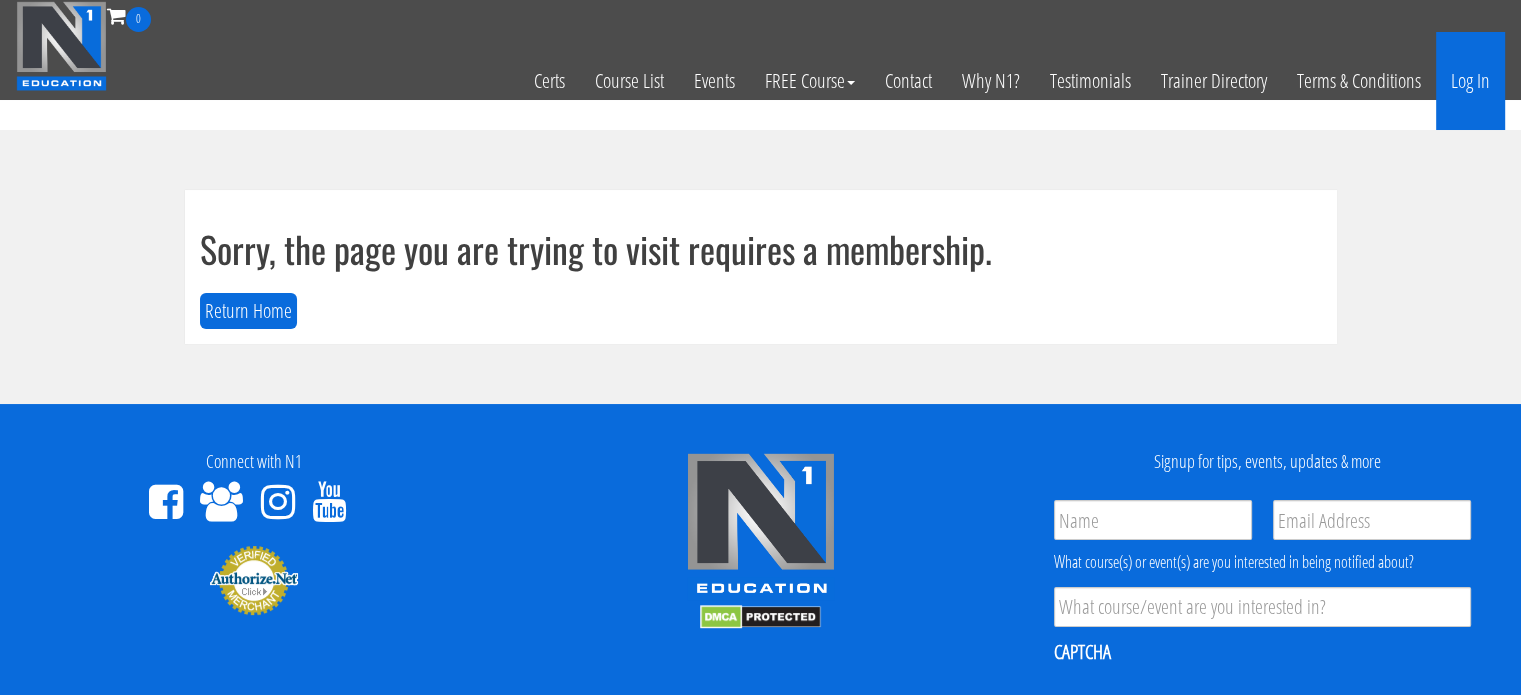 click on "Log In" at bounding box center (1470, 81) 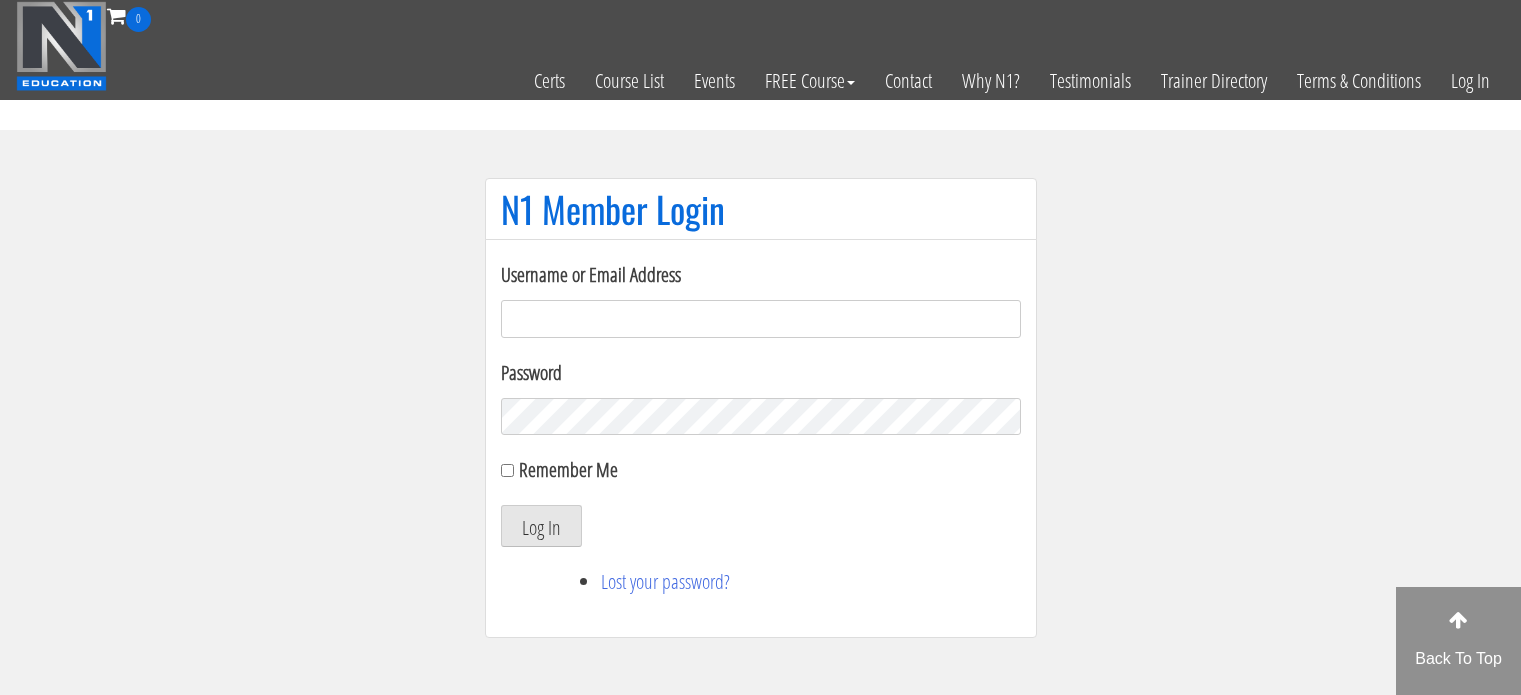 scroll, scrollTop: 0, scrollLeft: 0, axis: both 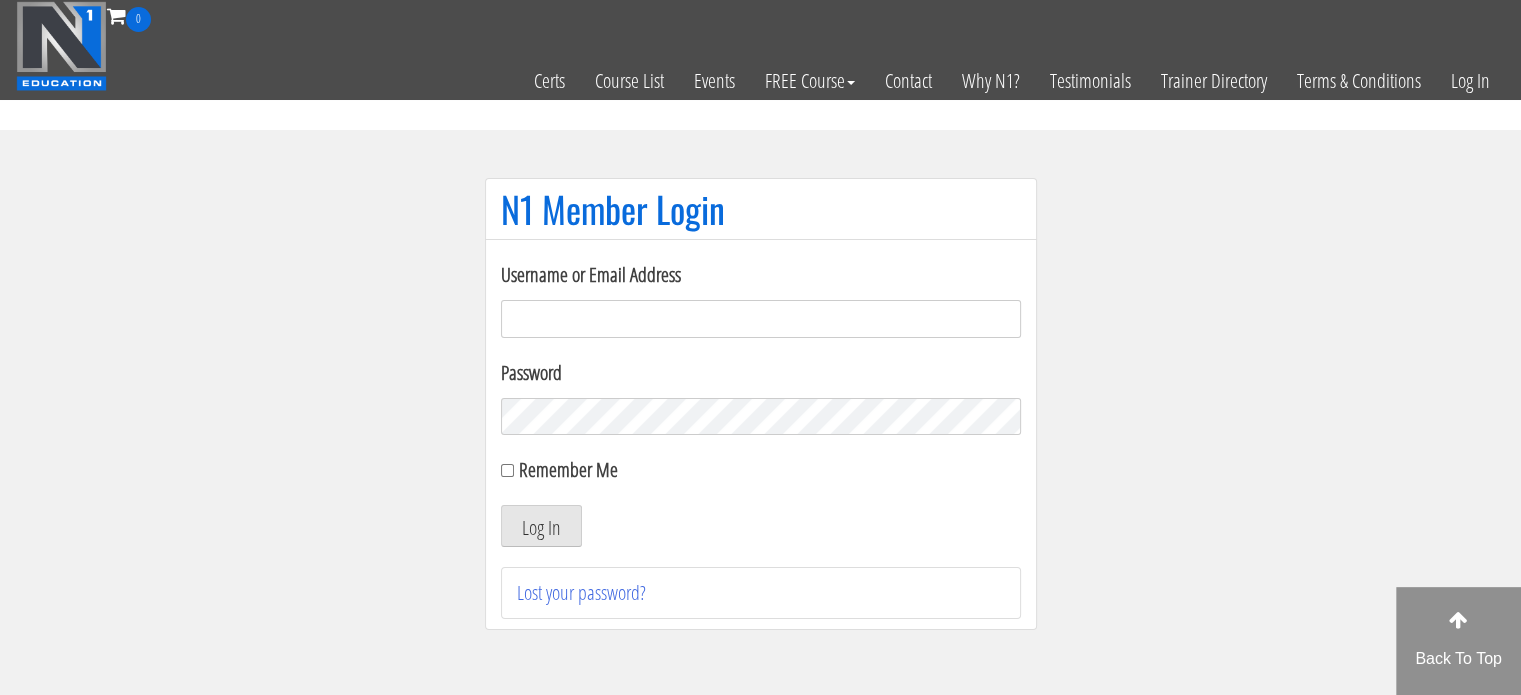 type on "[EMAIL]" 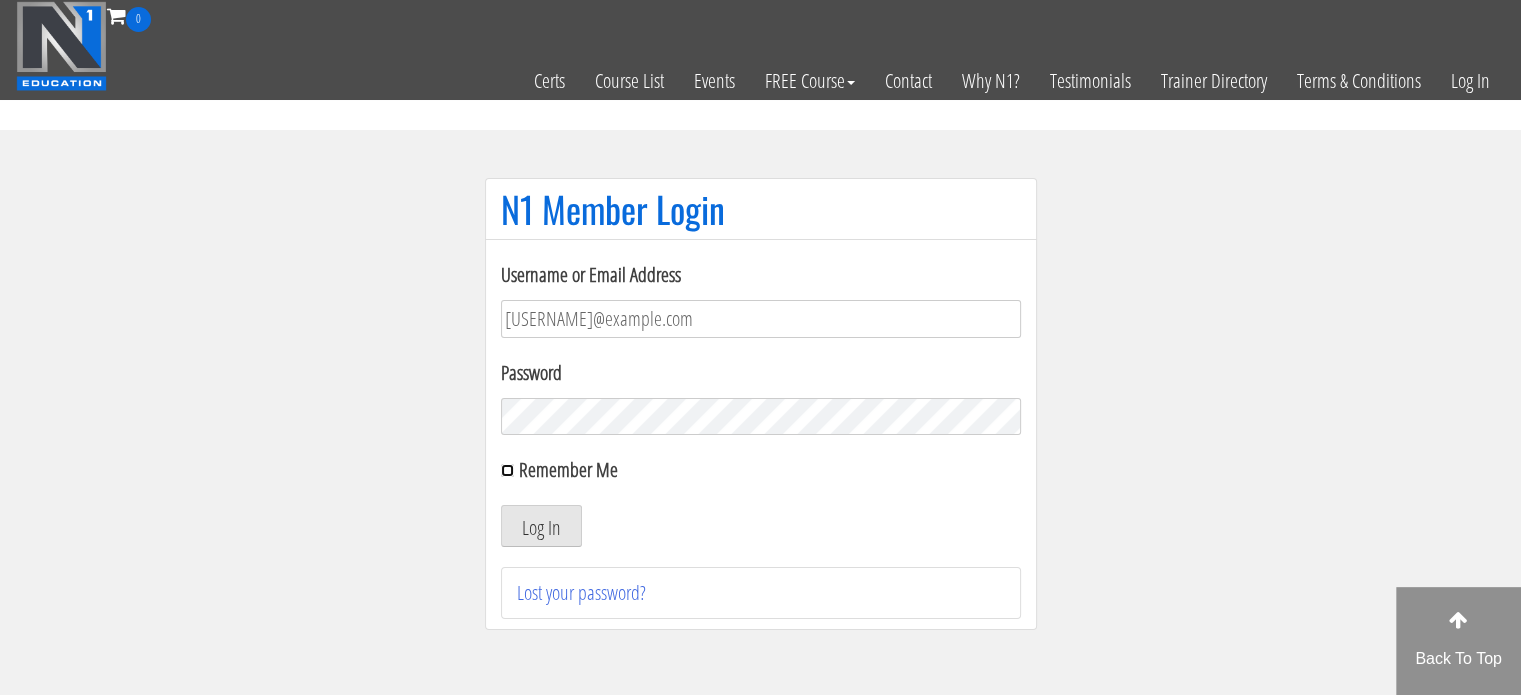 click on "Remember Me" at bounding box center (507, 470) 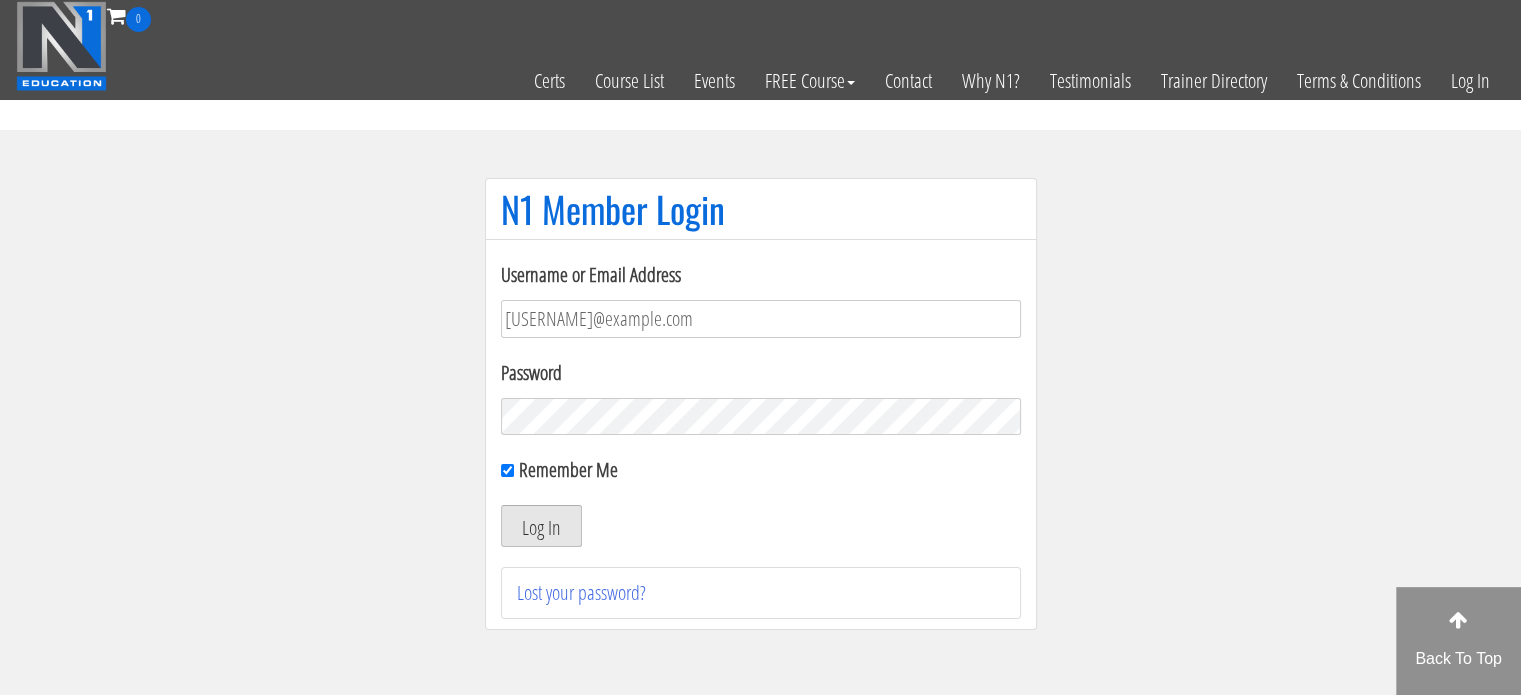 click on "Log In" at bounding box center (541, 526) 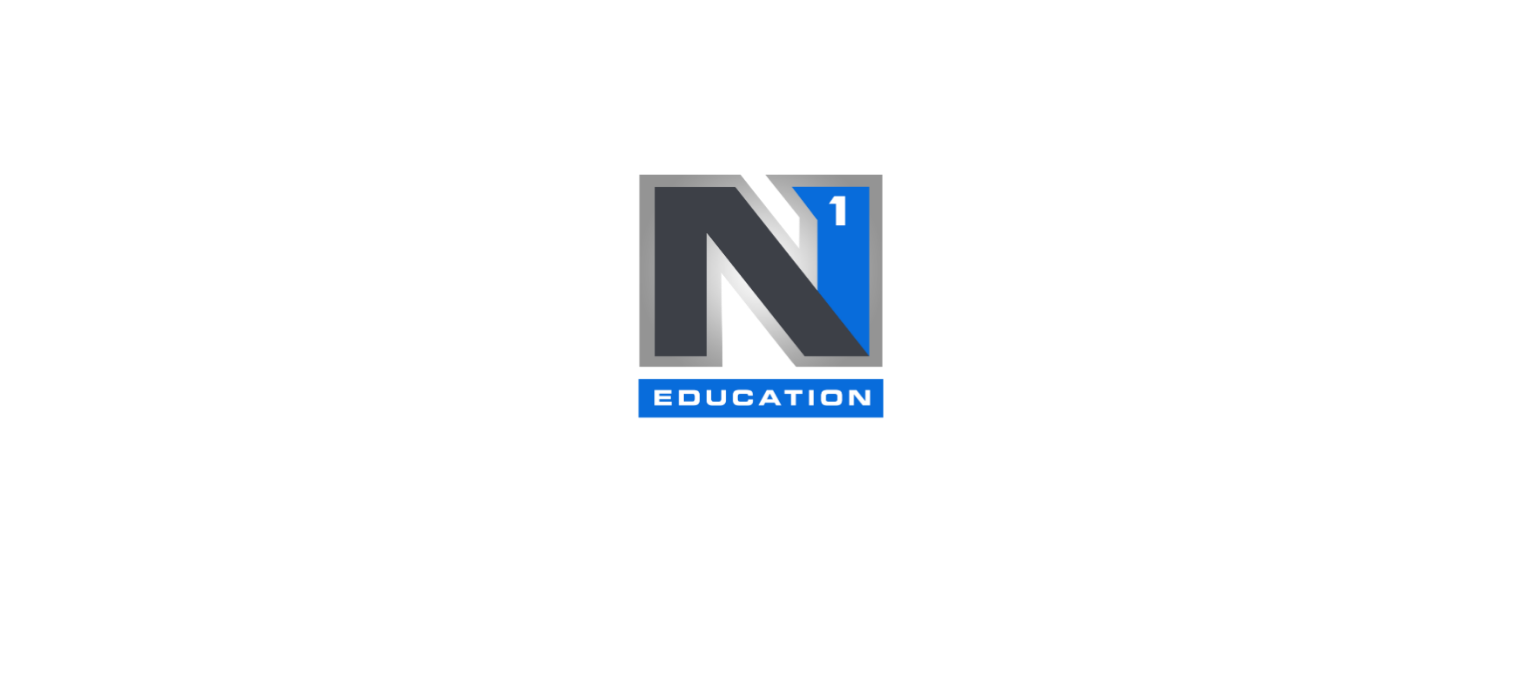 scroll, scrollTop: 0, scrollLeft: 0, axis: both 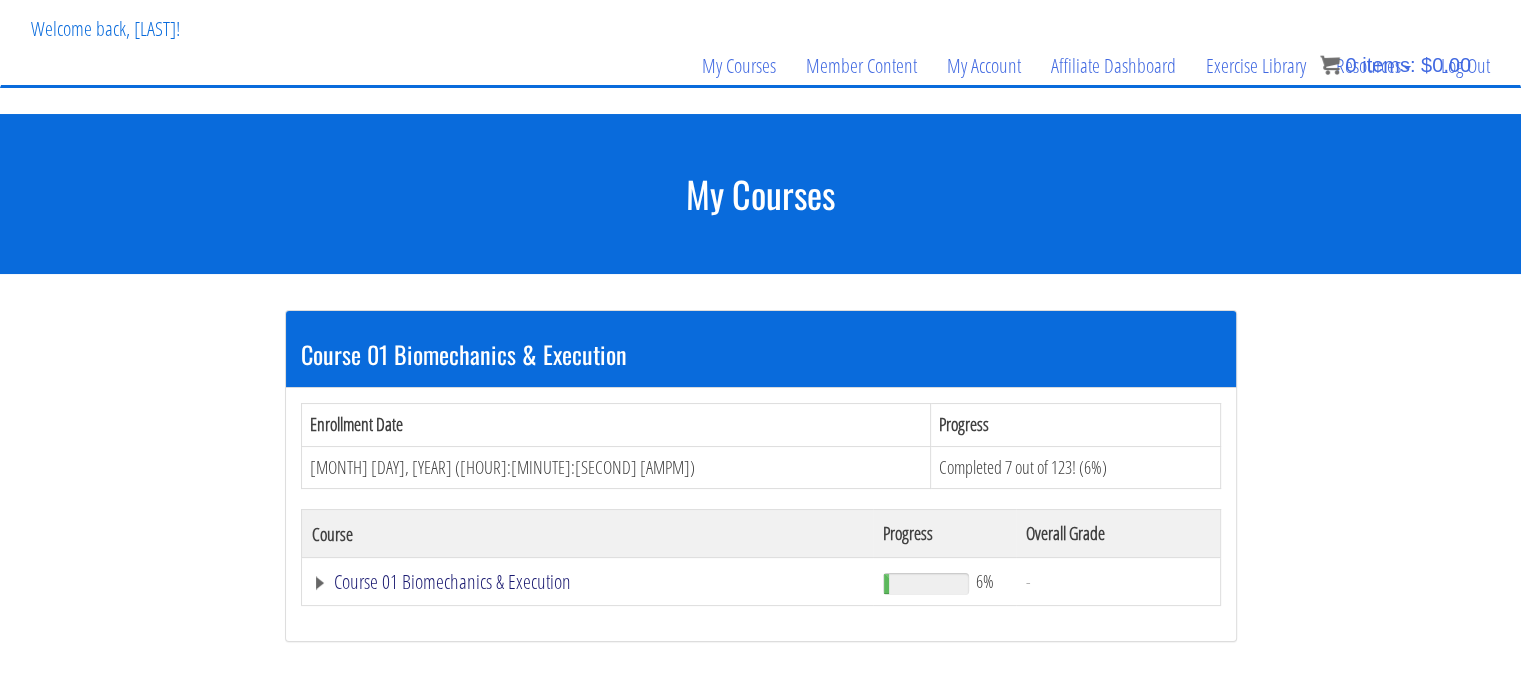 click on "Course 01 Biomechanics & Execution" at bounding box center (588, 582) 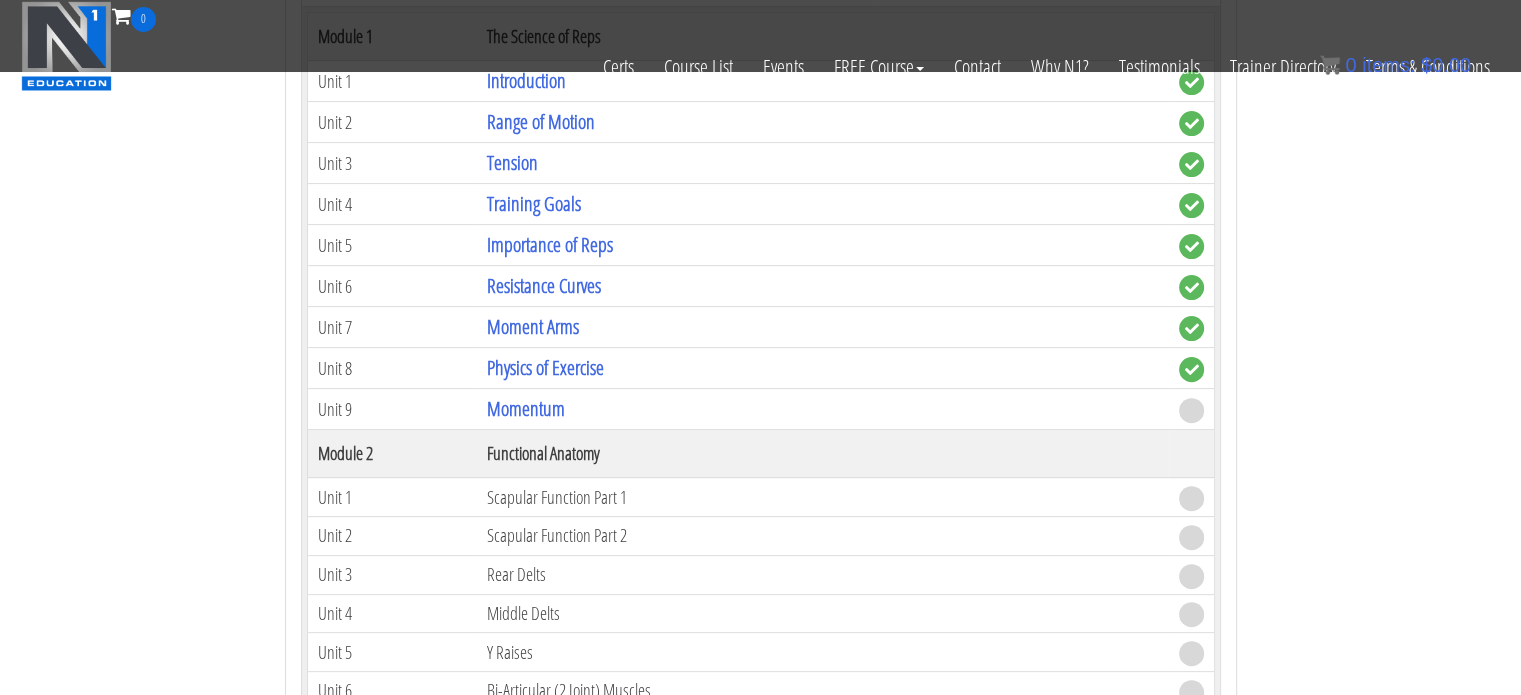 scroll, scrollTop: 628, scrollLeft: 0, axis: vertical 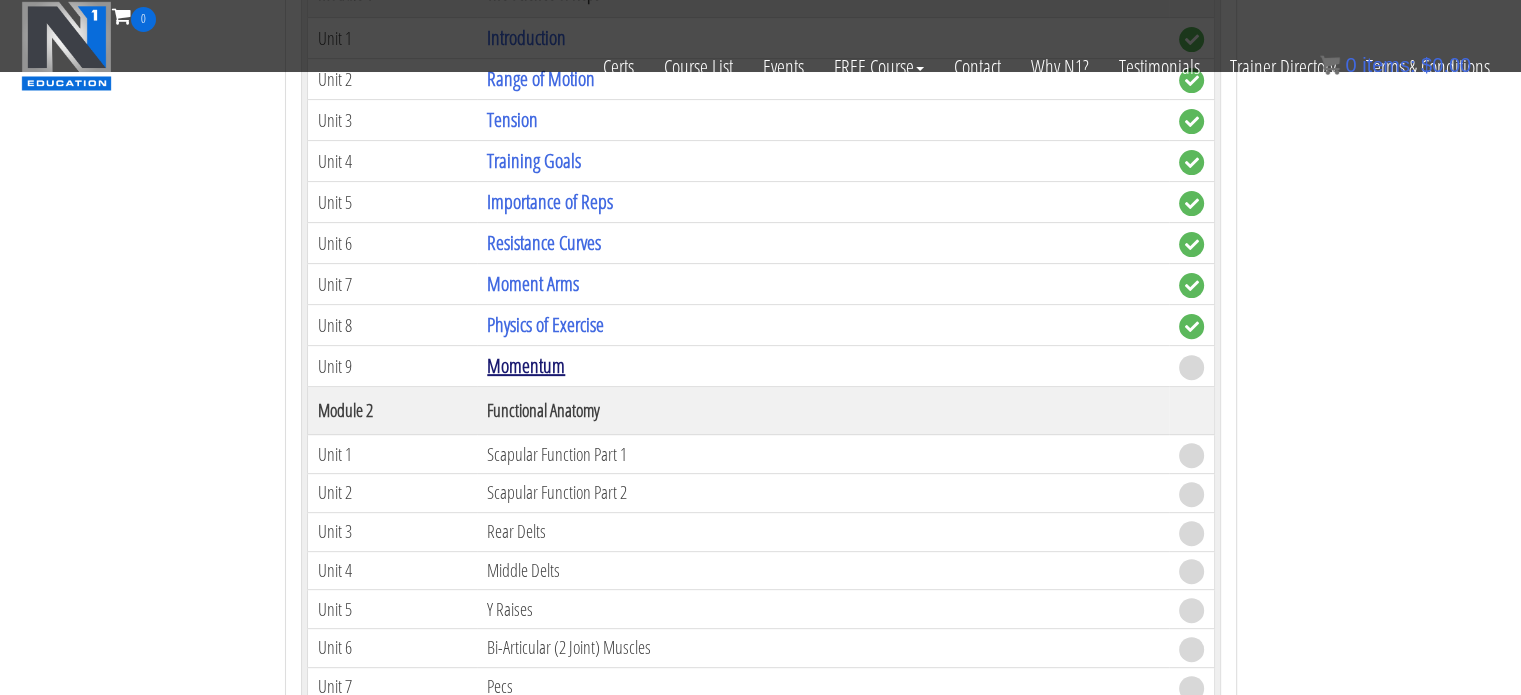 click on "Momentum" at bounding box center (526, 365) 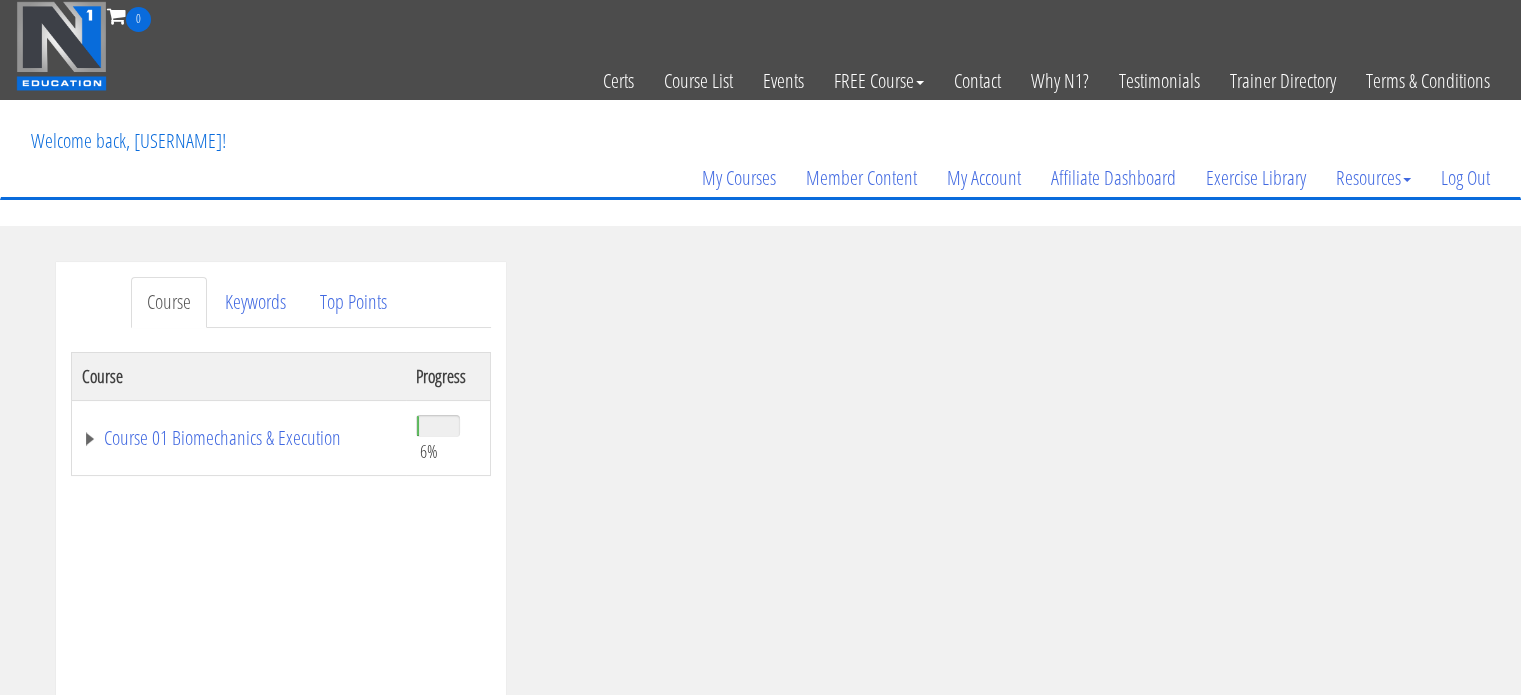 scroll, scrollTop: 0, scrollLeft: 0, axis: both 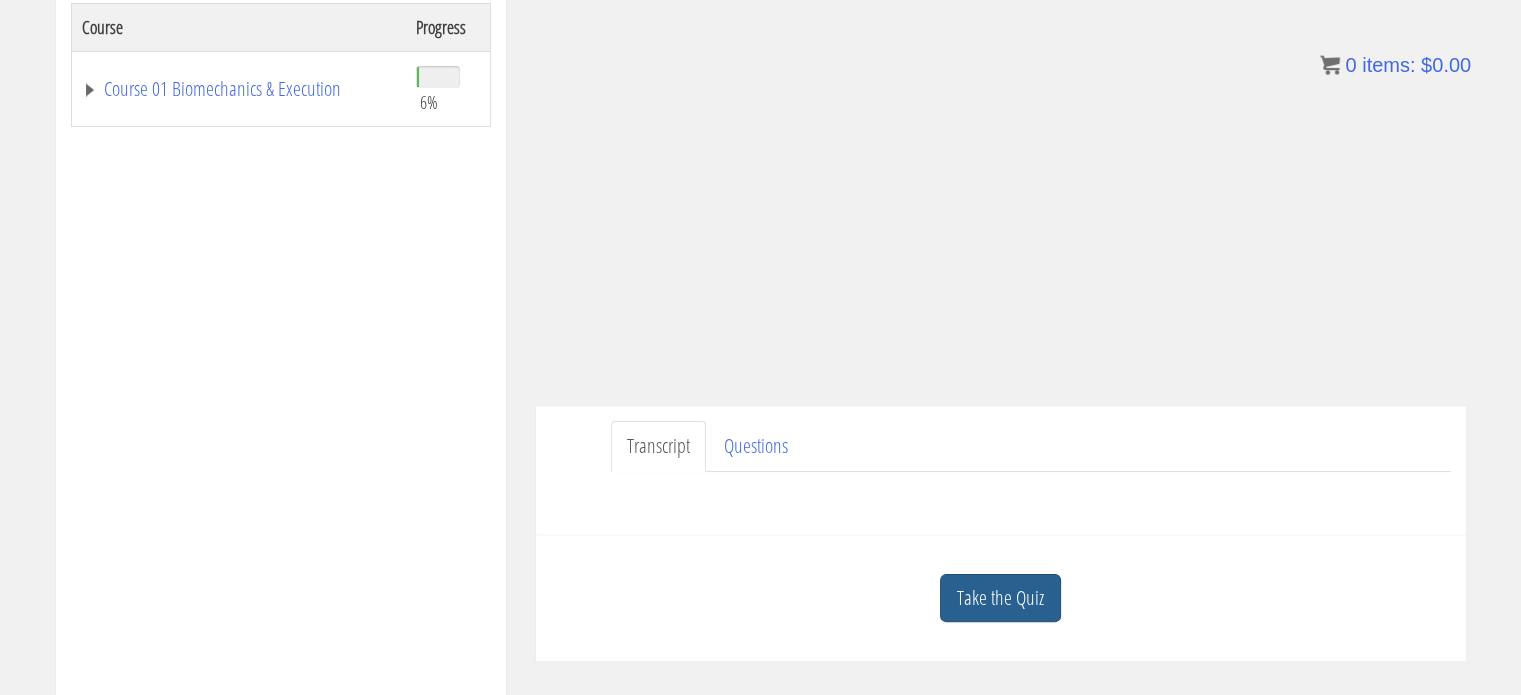 click on "Take the Quiz" at bounding box center (1000, 598) 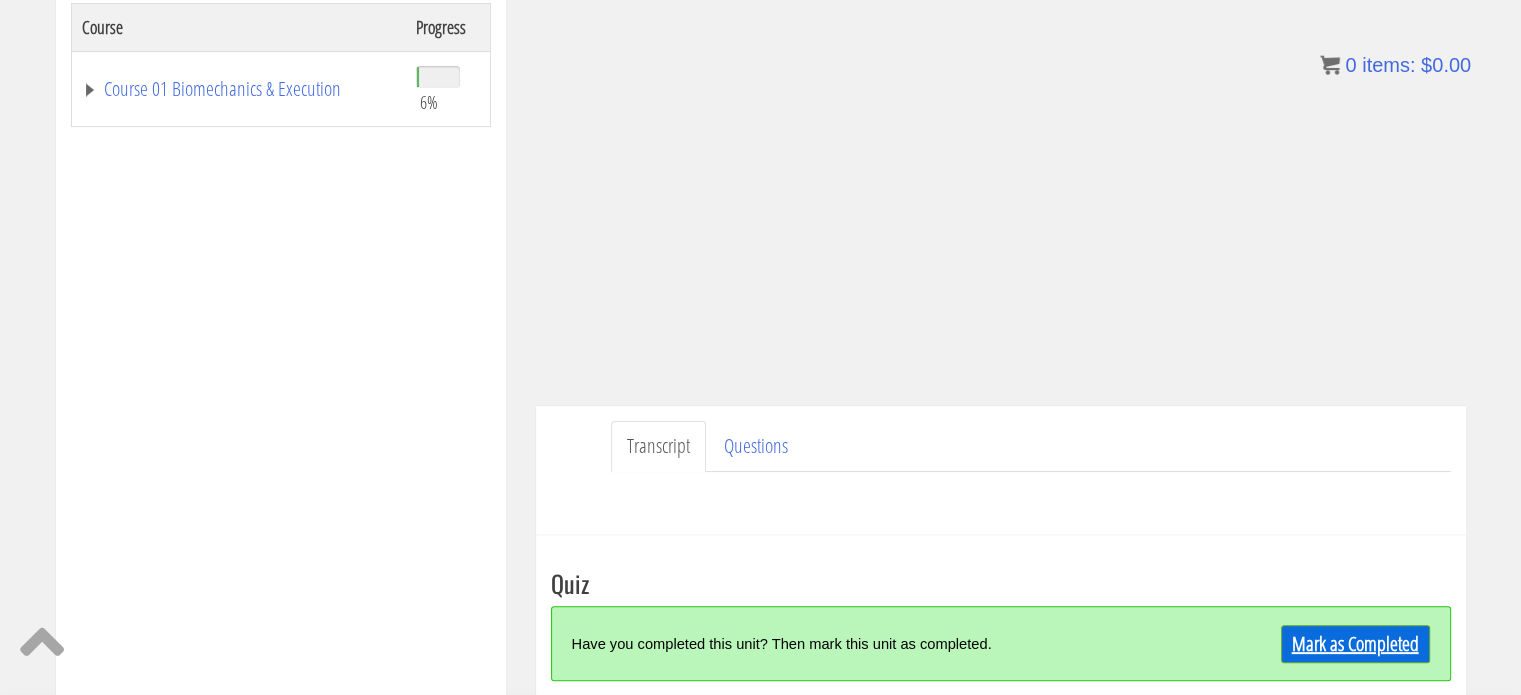 click on "Mark as Completed" at bounding box center [1355, 644] 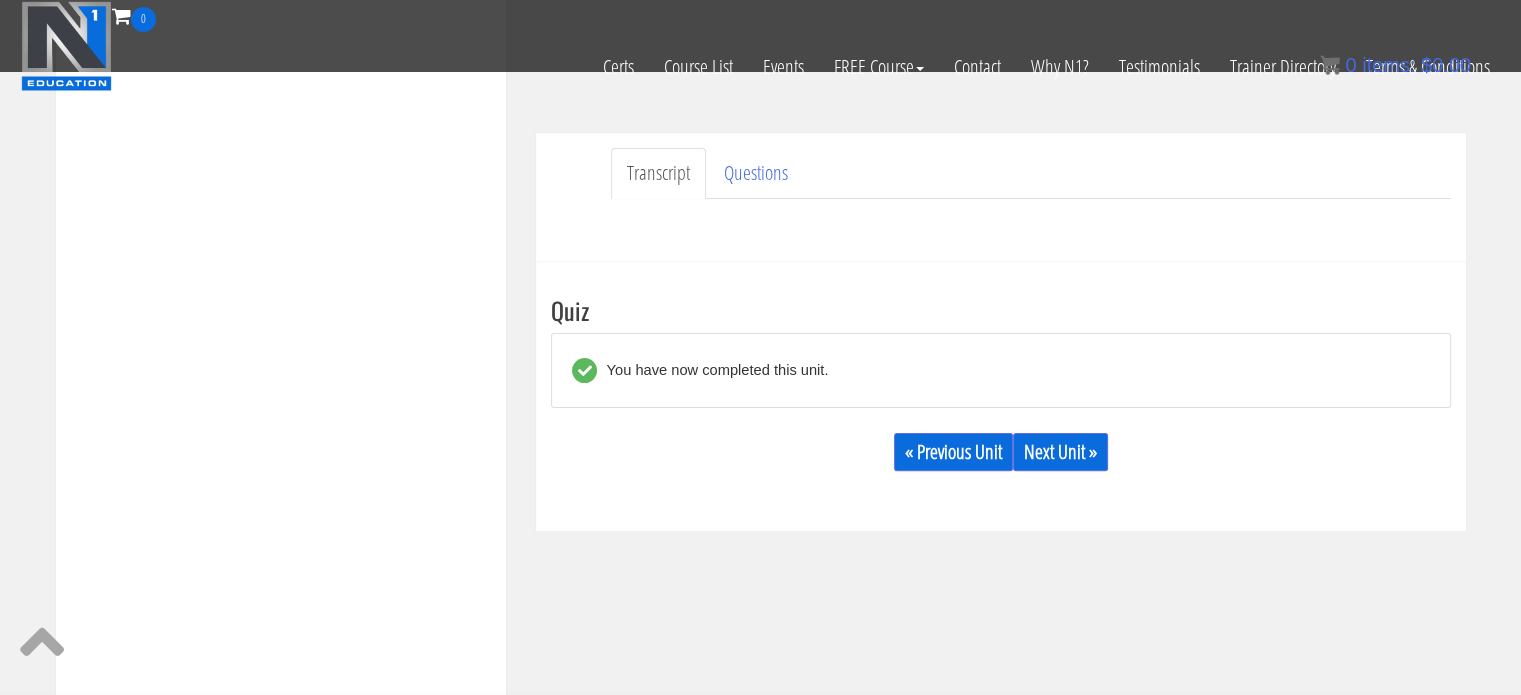 scroll, scrollTop: 515, scrollLeft: 0, axis: vertical 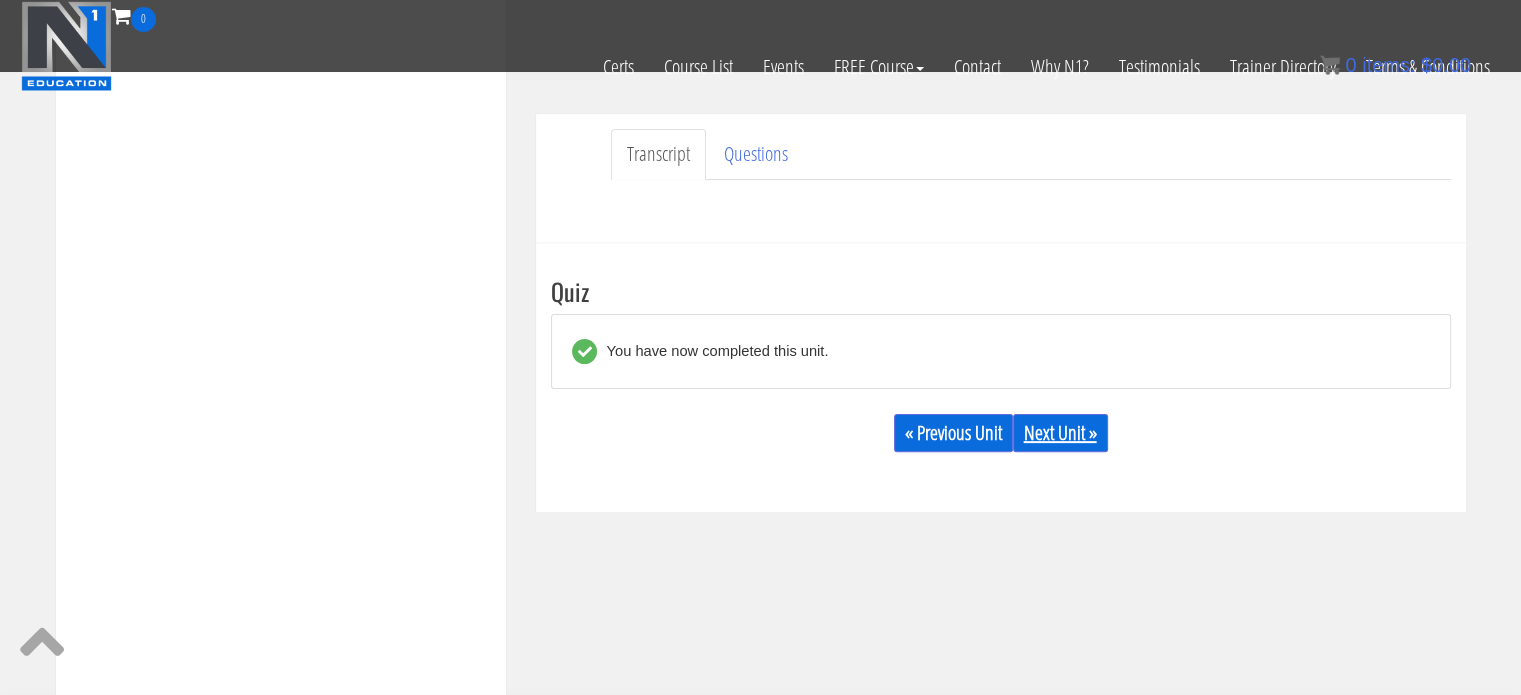 click on "Next Unit »" at bounding box center (1060, 433) 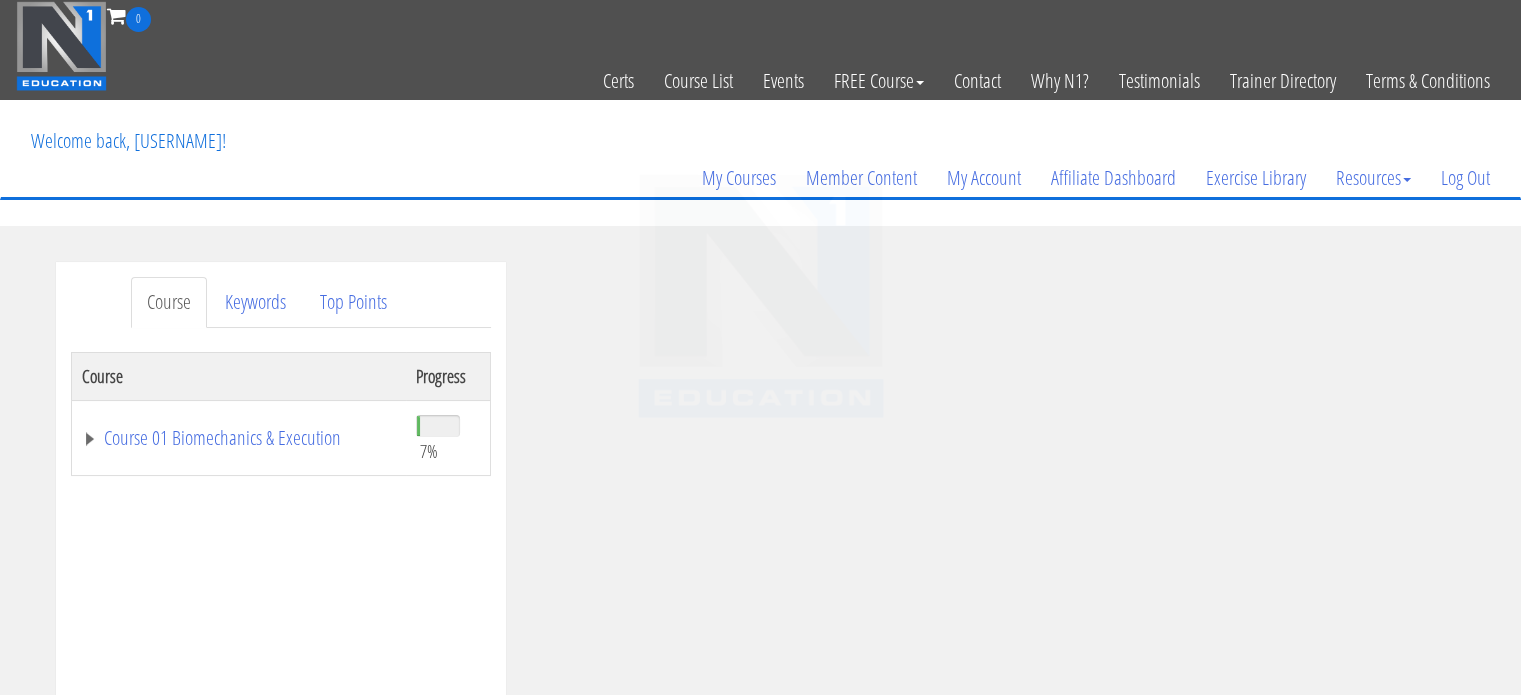 scroll, scrollTop: 0, scrollLeft: 0, axis: both 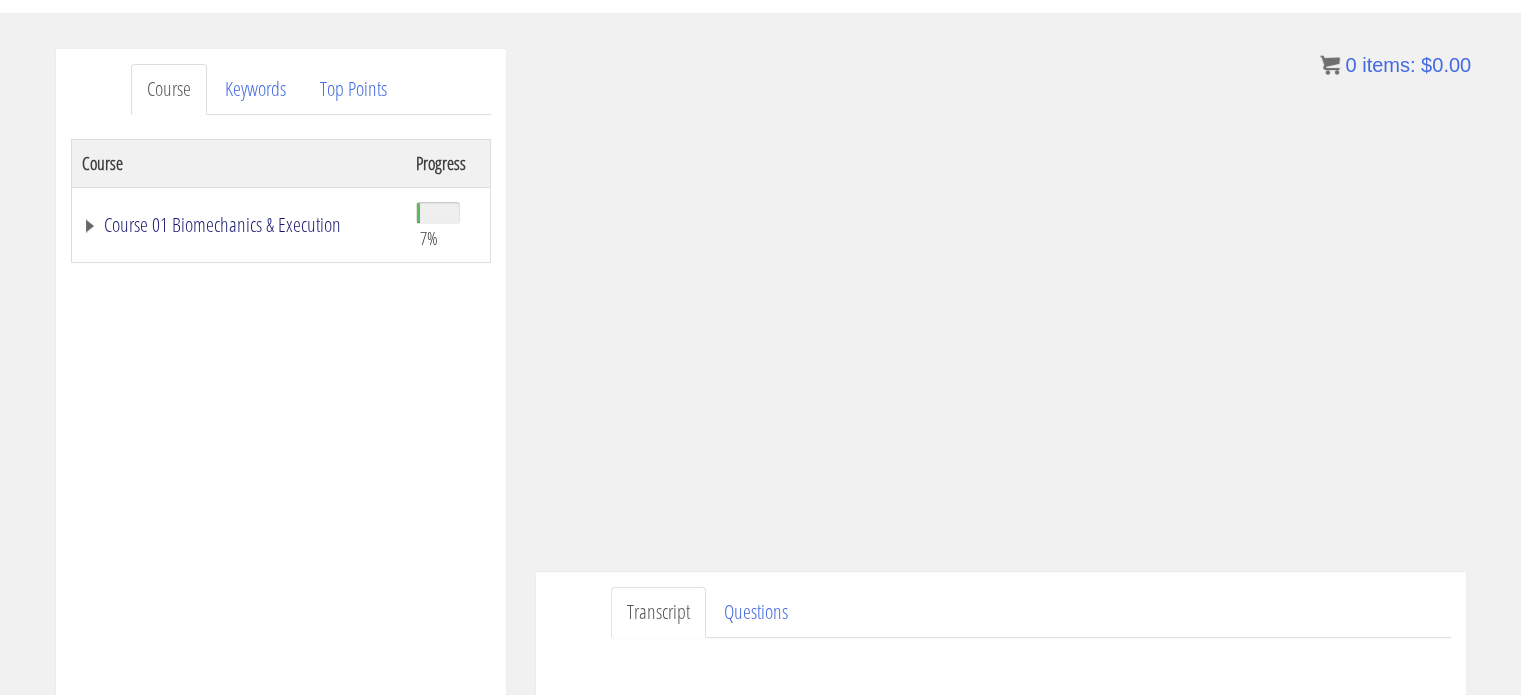 click on "Course 01 Biomechanics & Execution" at bounding box center (239, 225) 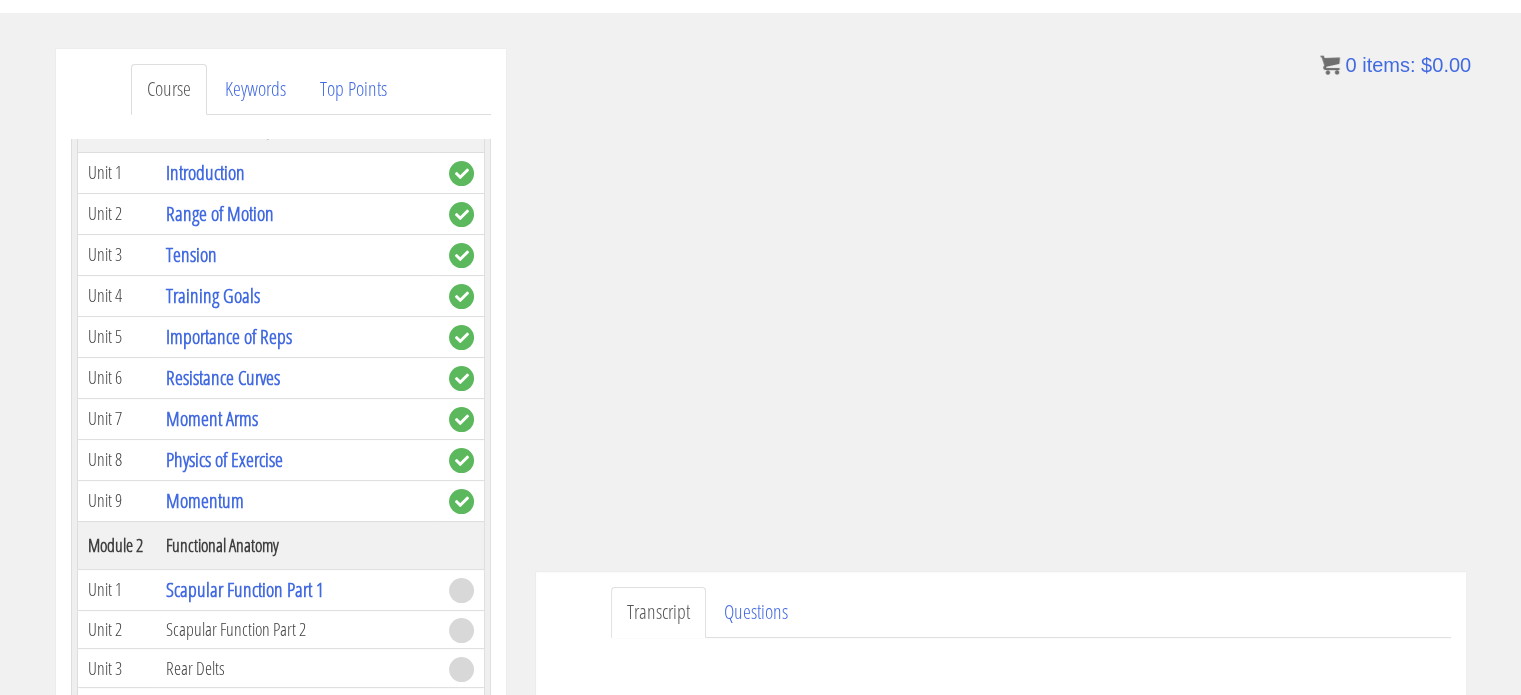 scroll, scrollTop: 159, scrollLeft: 0, axis: vertical 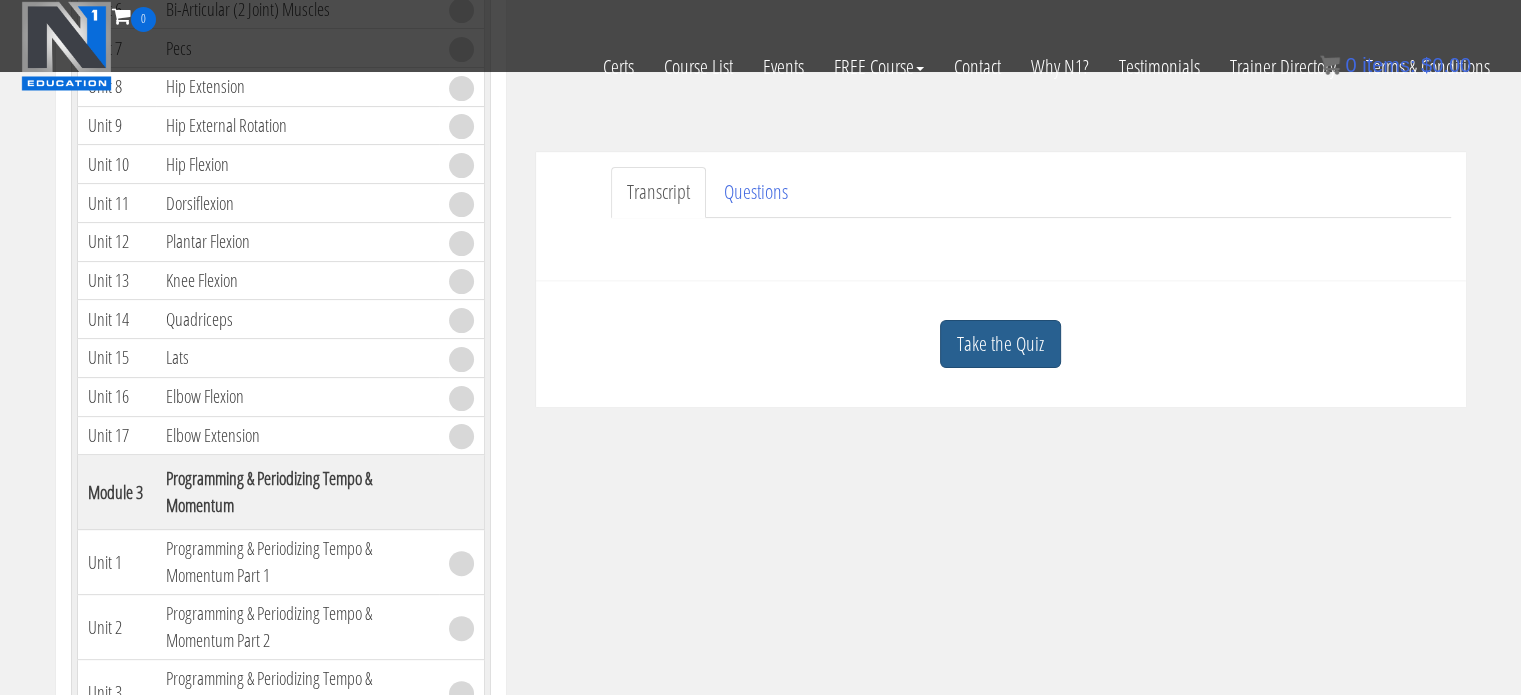 click on "Take the Quiz" at bounding box center [1000, 344] 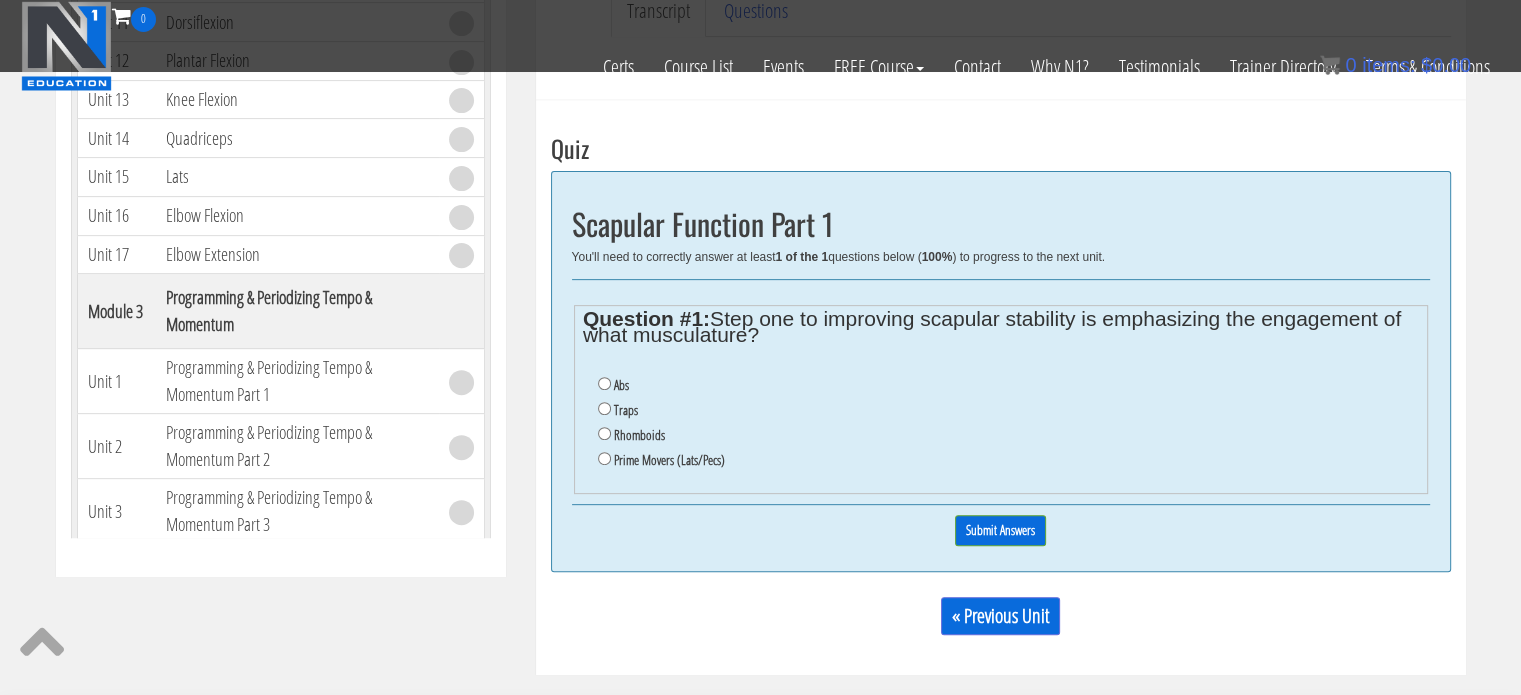 scroll, scrollTop: 670, scrollLeft: 0, axis: vertical 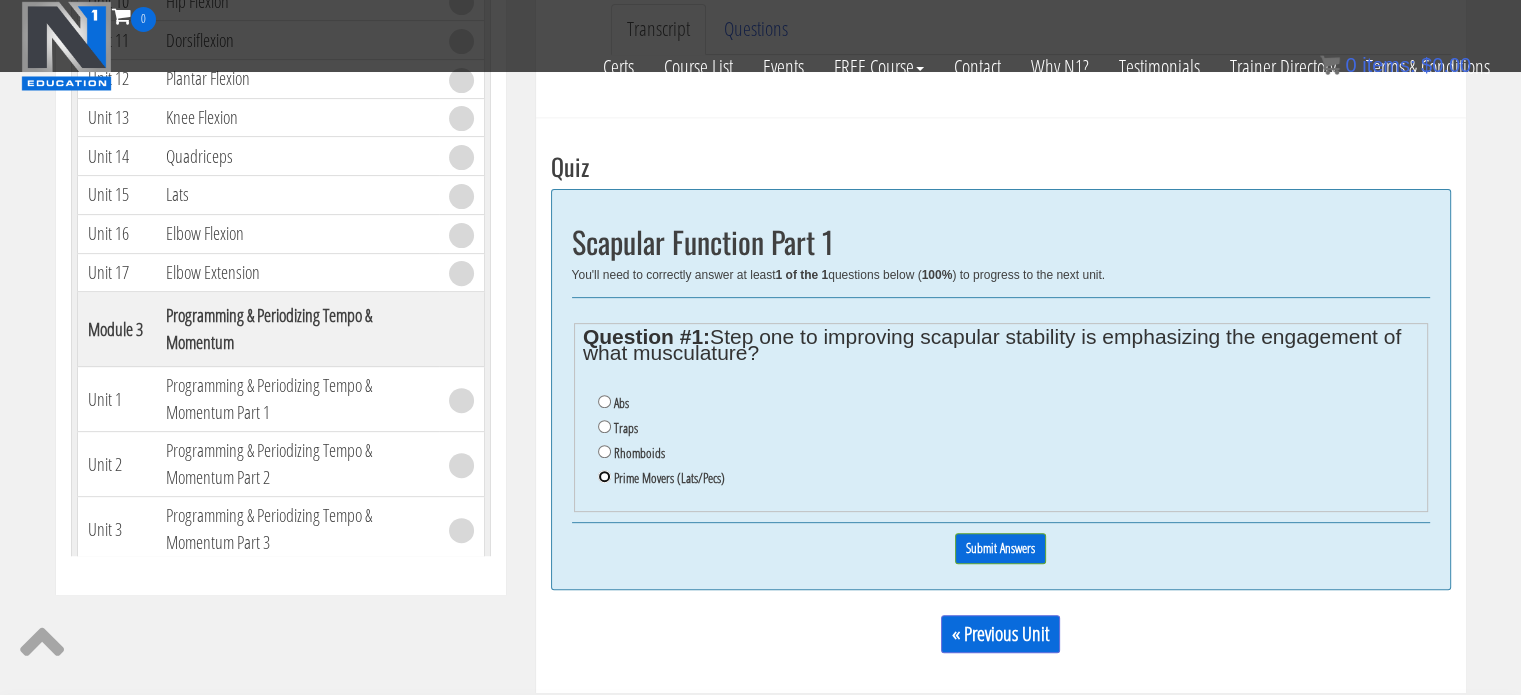 click on "Prime Movers (Lats/Pecs)" at bounding box center (604, 476) 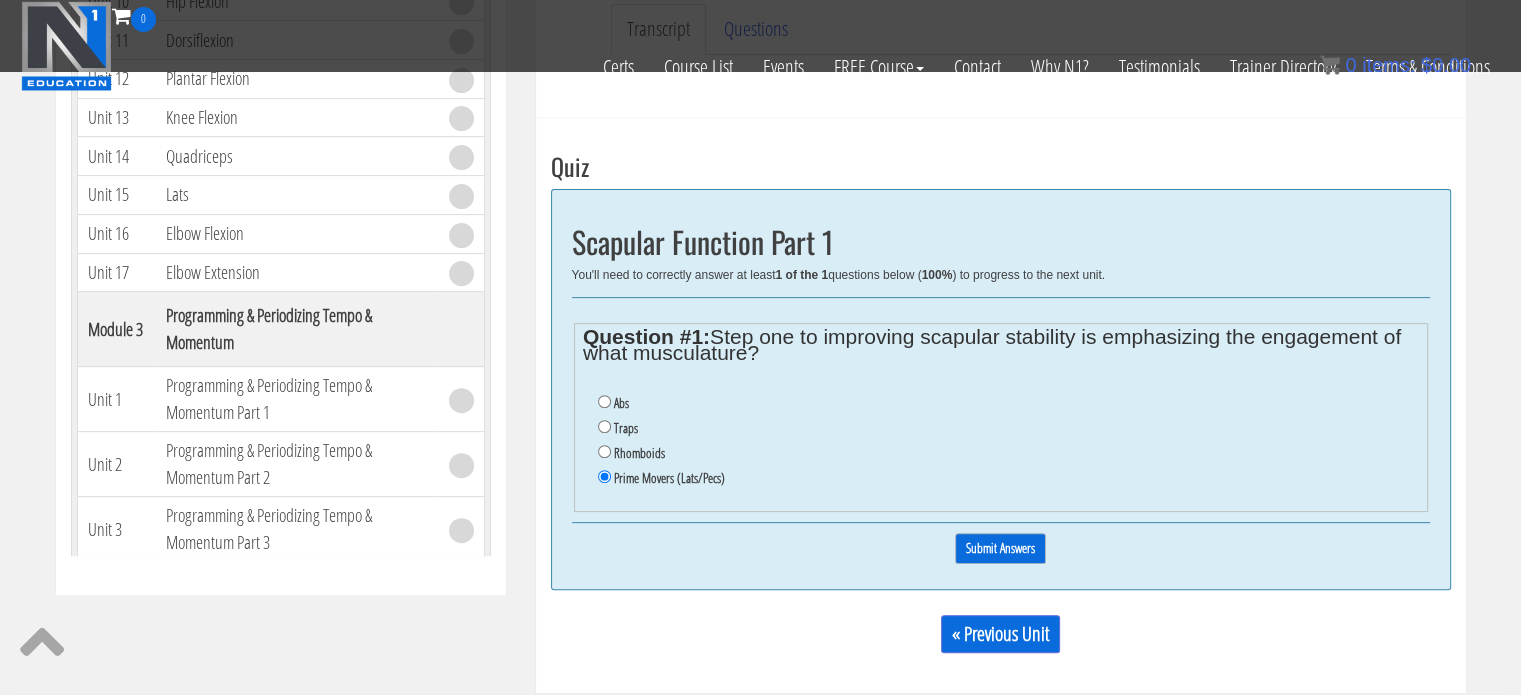 click on "Submit Answers" at bounding box center [1000, 548] 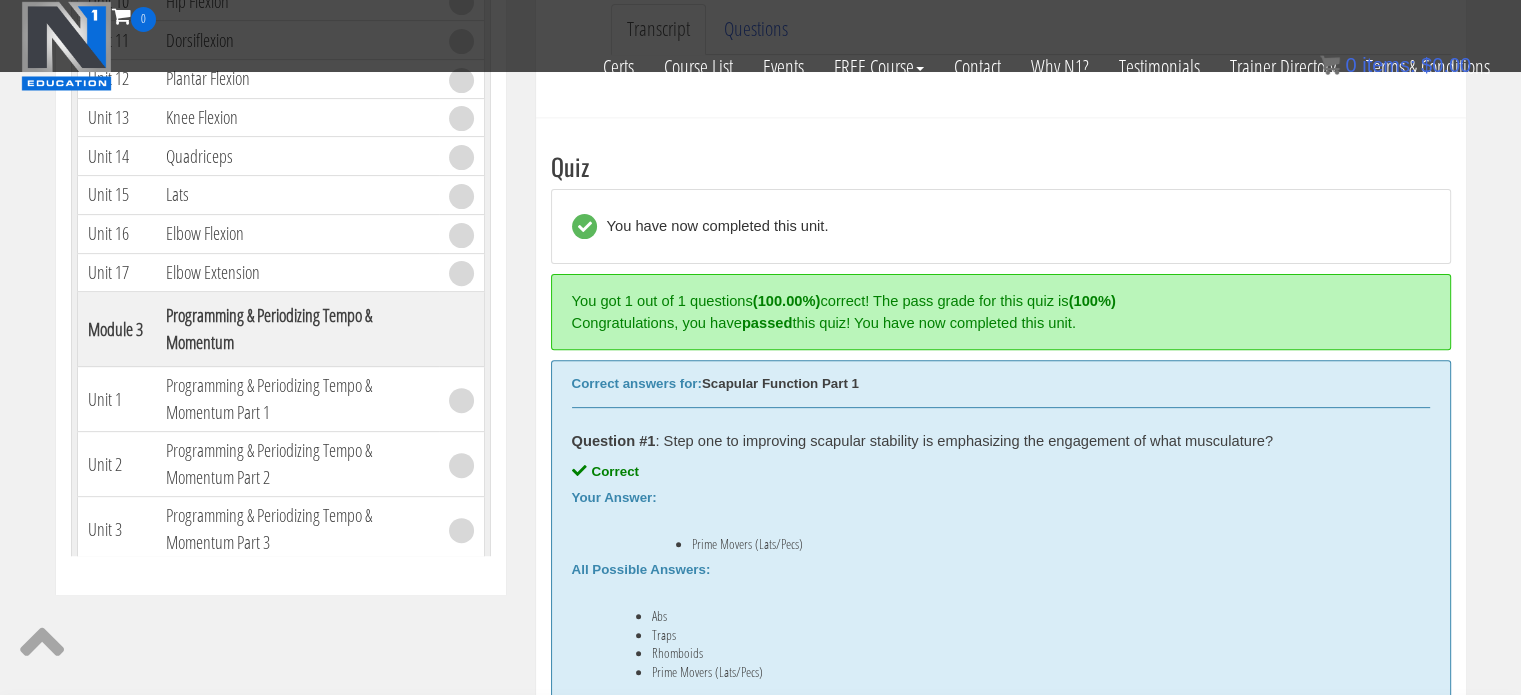 scroll, scrollTop: 758, scrollLeft: 0, axis: vertical 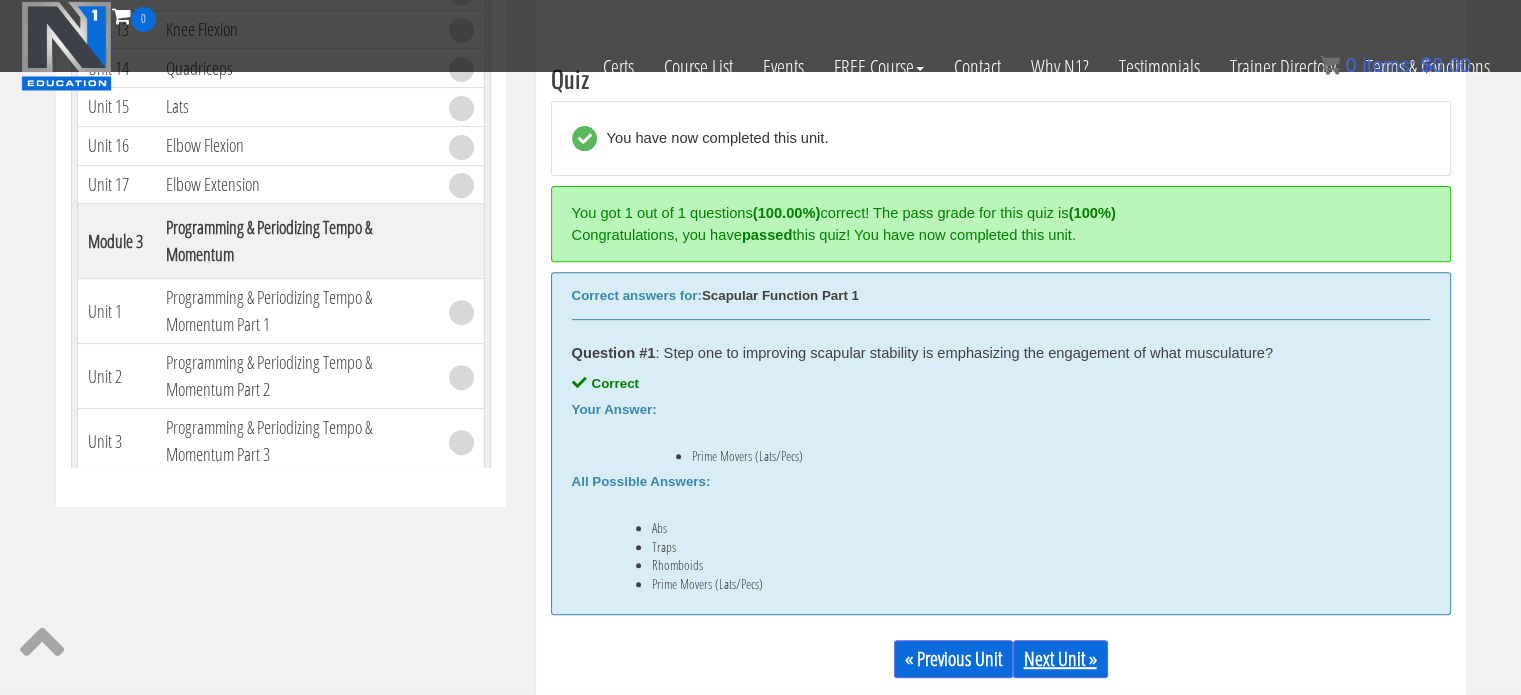 click on "Next Unit »" at bounding box center (1060, 659) 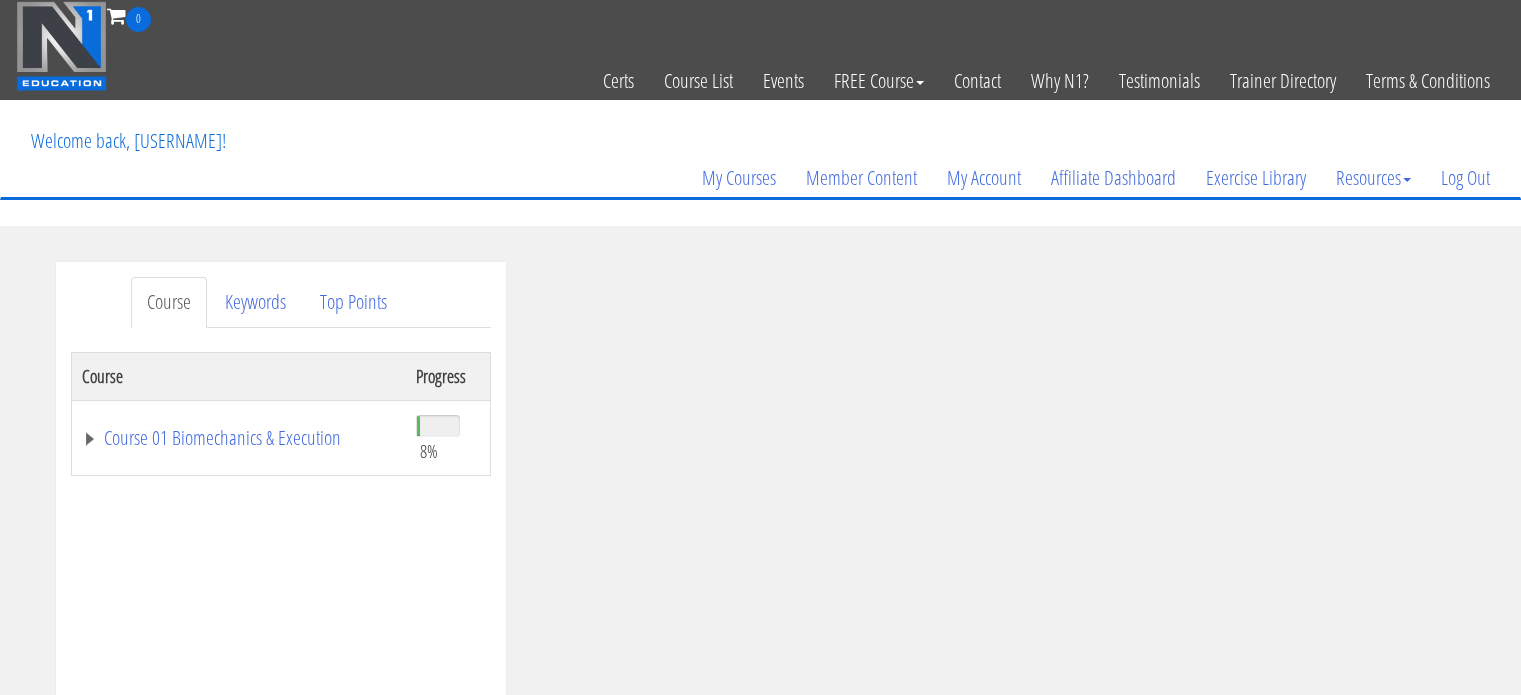 scroll, scrollTop: 0, scrollLeft: 0, axis: both 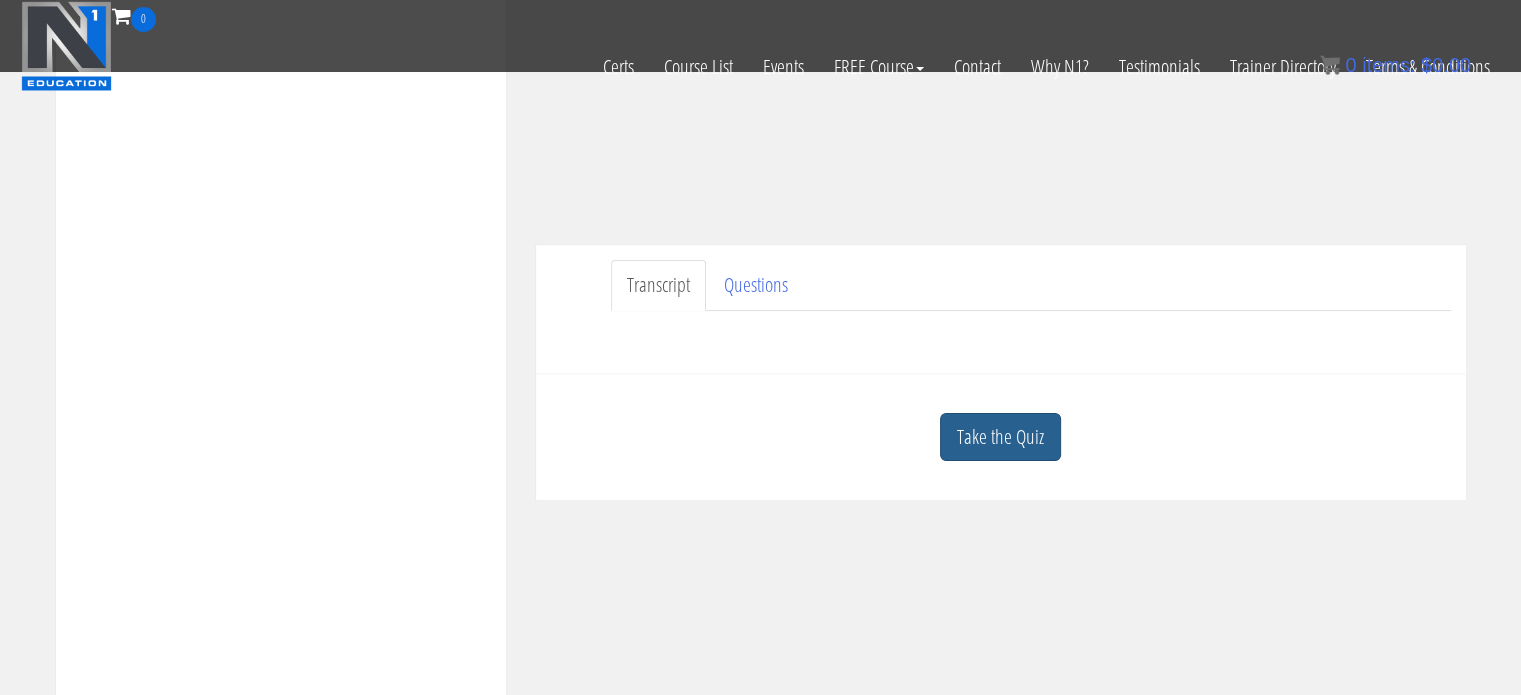 click on "Take the Quiz" at bounding box center (1000, 437) 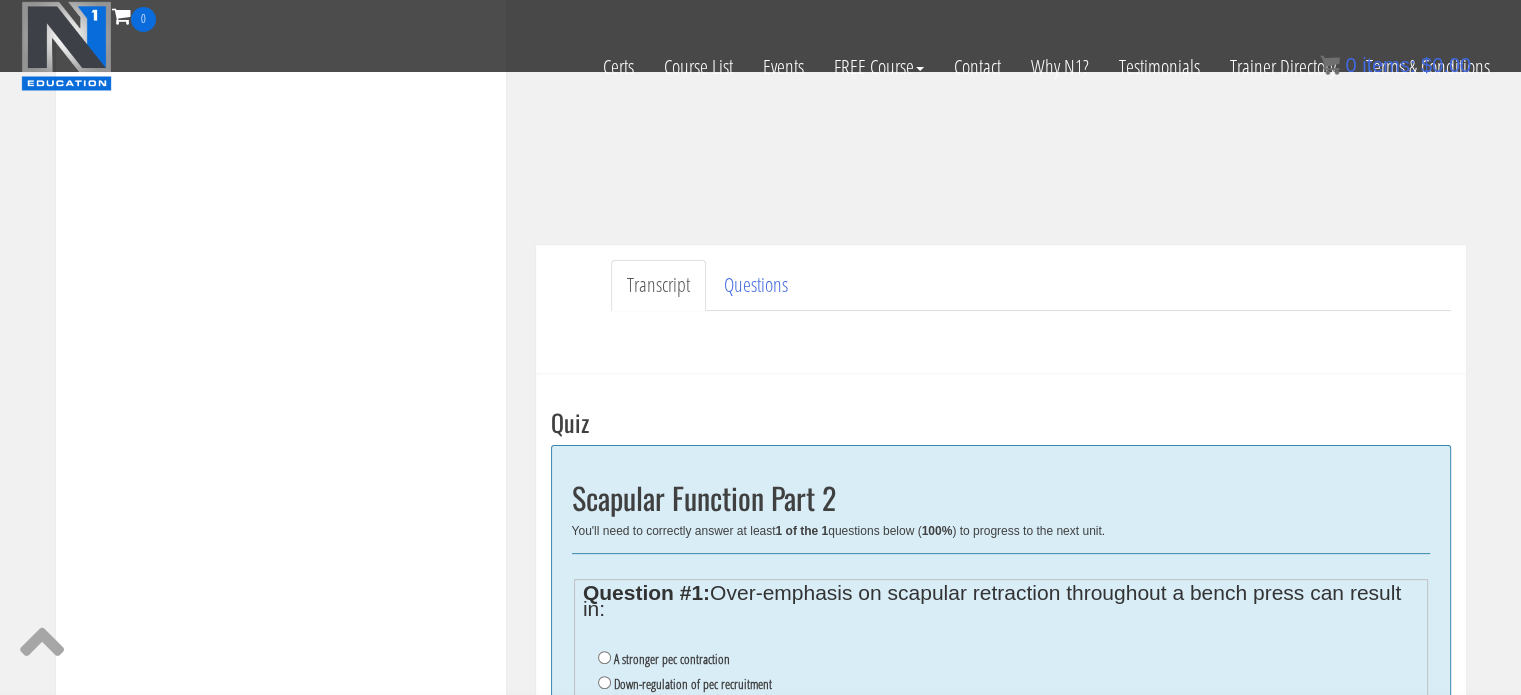 scroll, scrollTop: 1022, scrollLeft: 0, axis: vertical 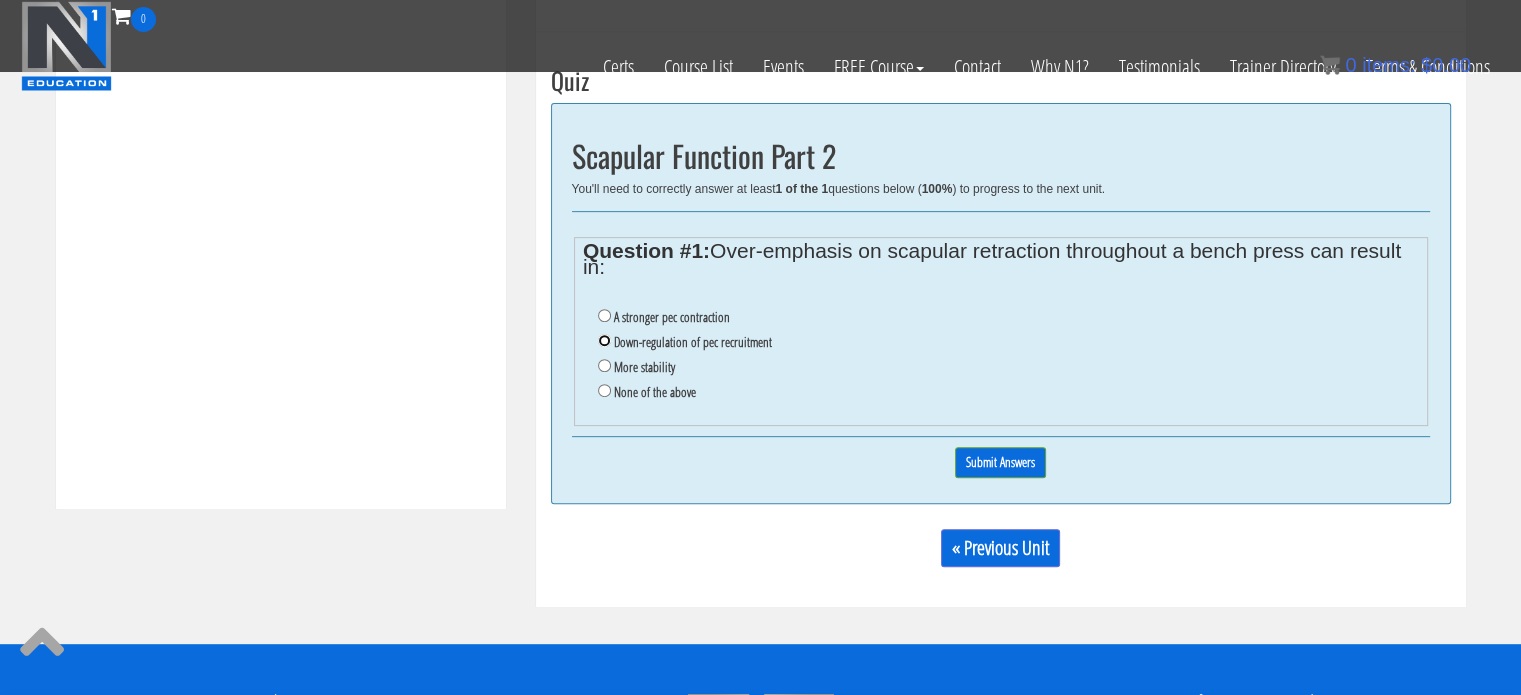 click on "Down-regulation of pec recruitment" at bounding box center (604, 340) 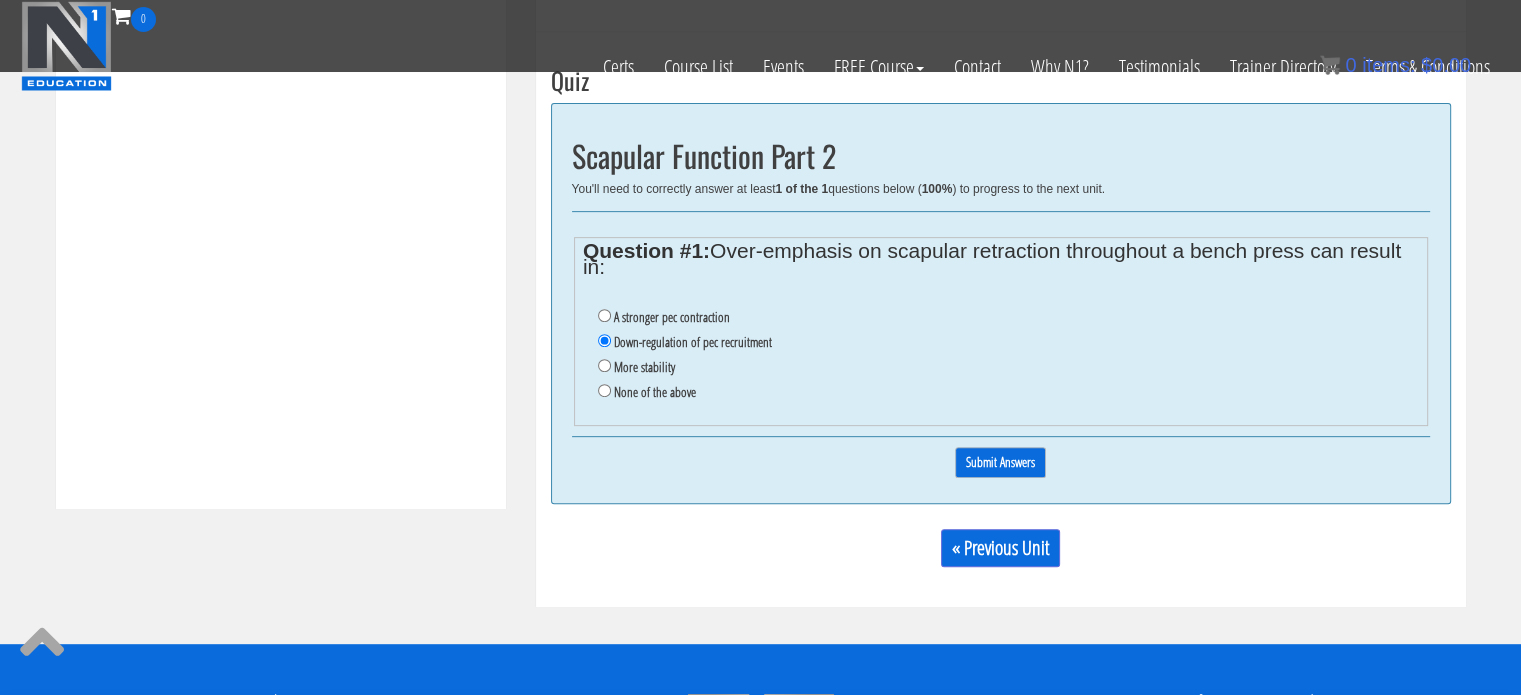 click on "Submit Answers" at bounding box center (1000, 462) 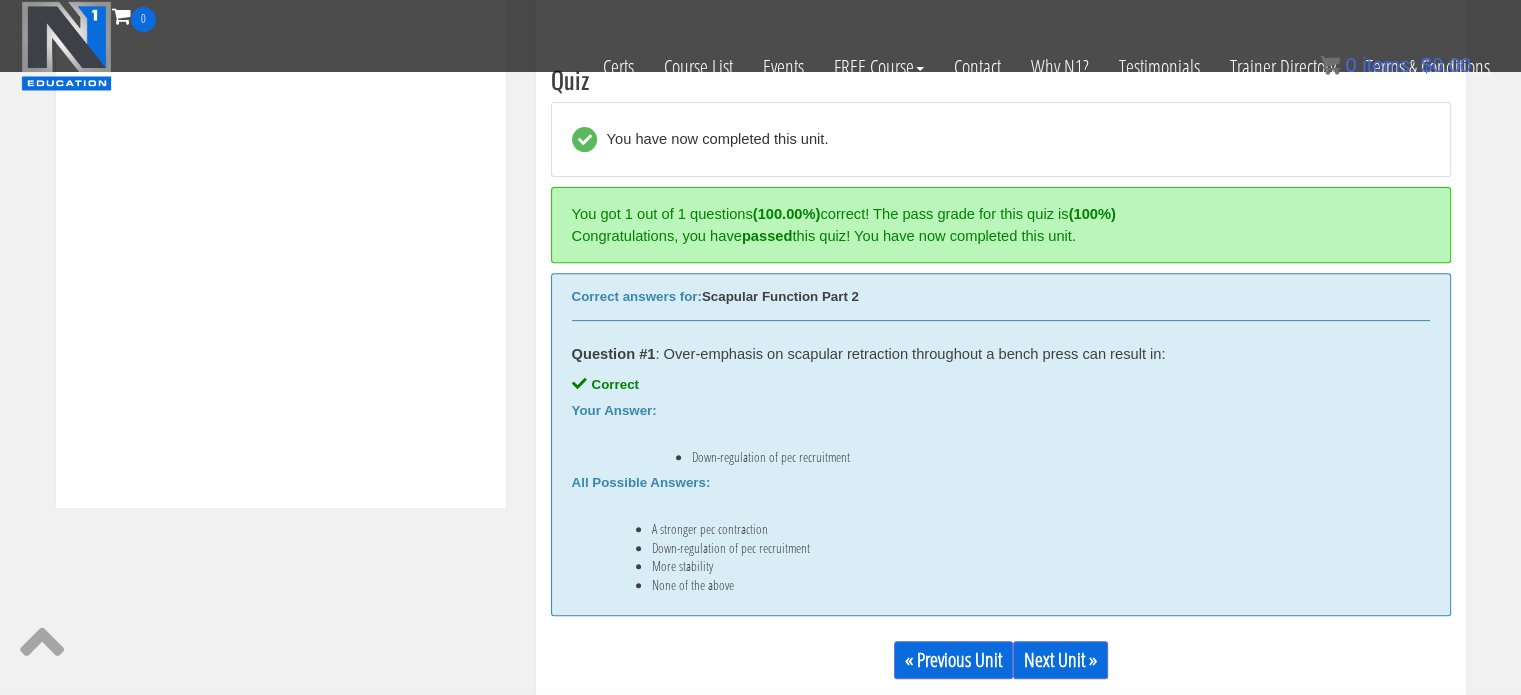 scroll, scrollTop: 758, scrollLeft: 0, axis: vertical 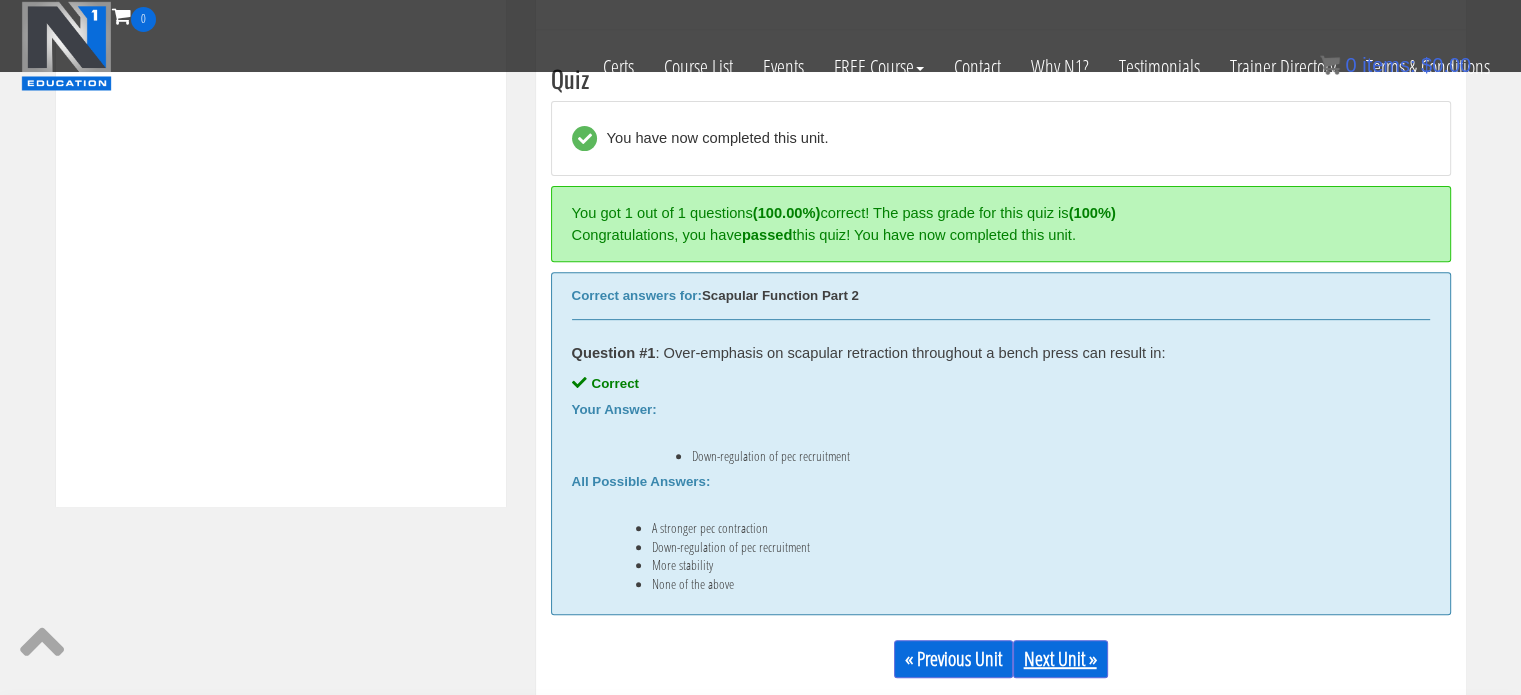 click on "Next Unit »" at bounding box center [1060, 659] 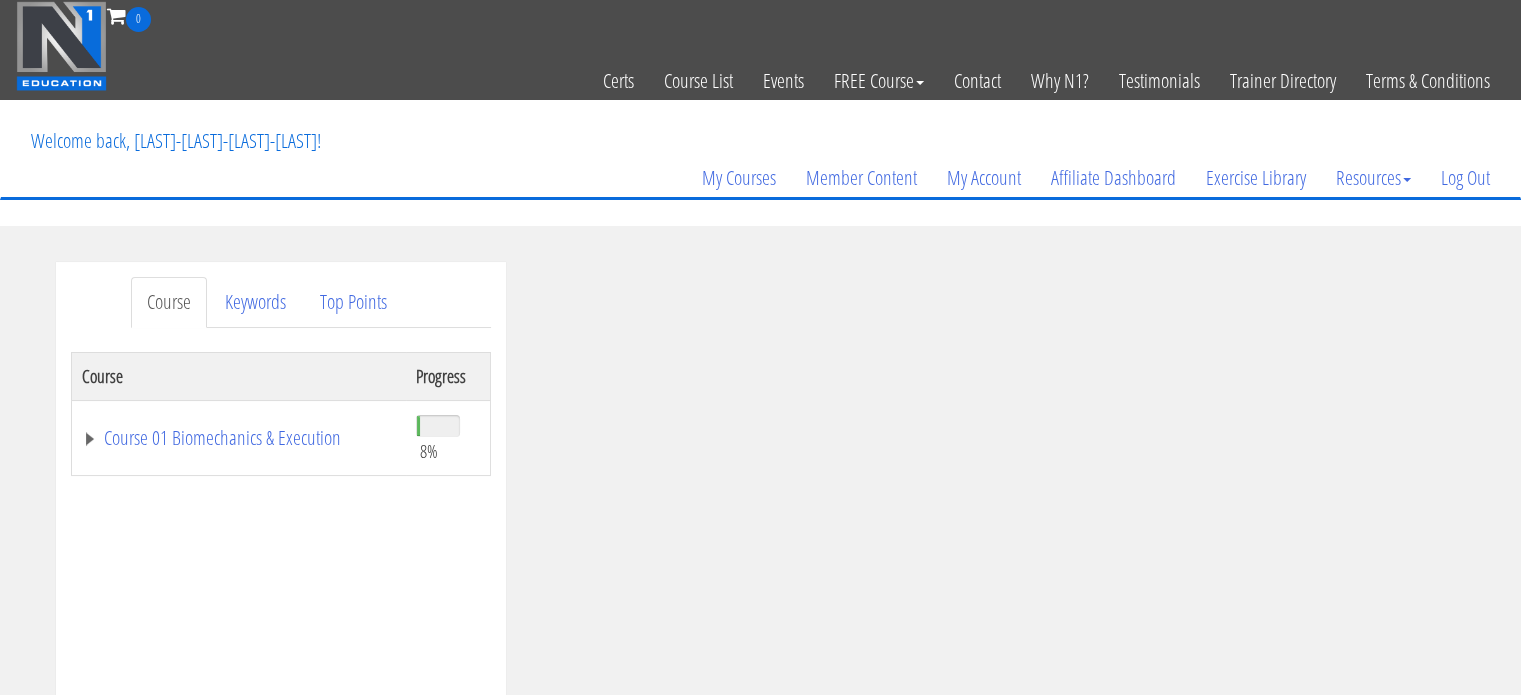 scroll, scrollTop: 0, scrollLeft: 0, axis: both 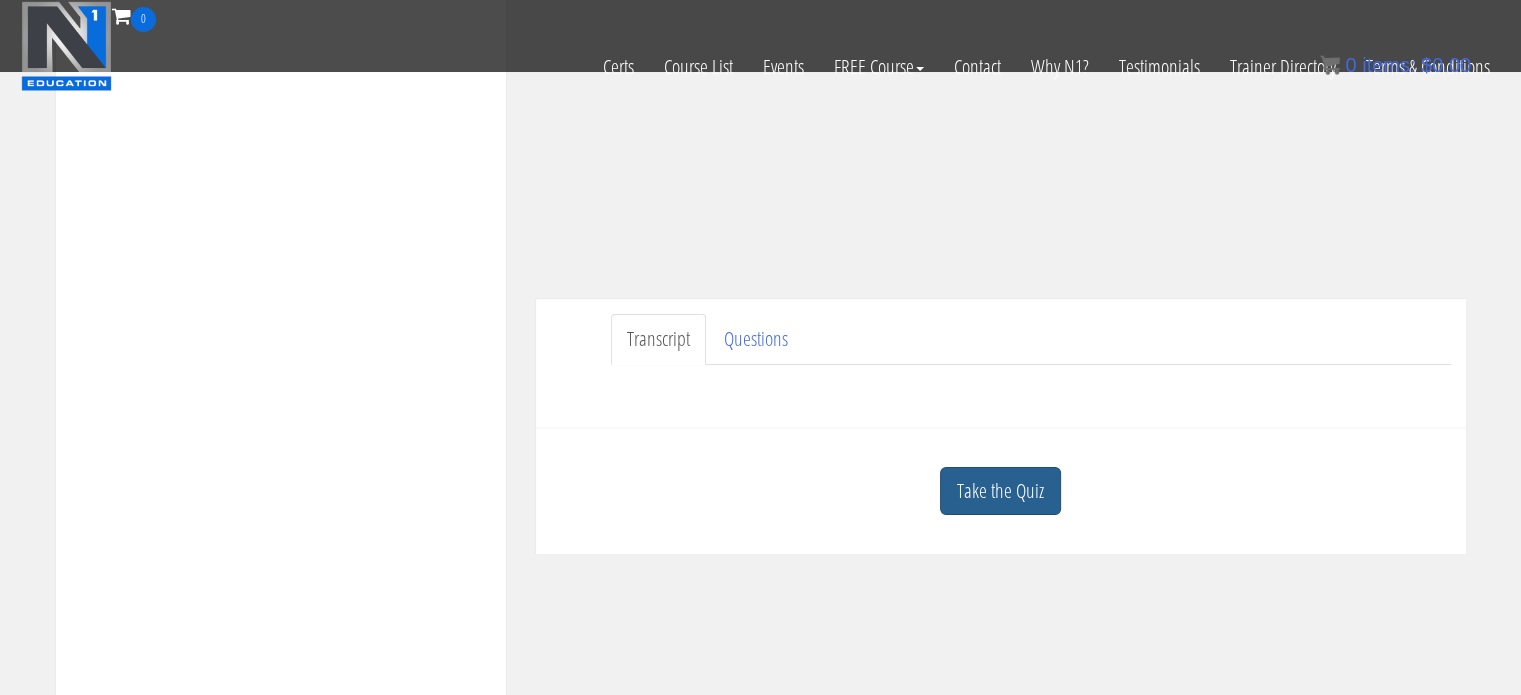 click on "Take the Quiz" at bounding box center [1000, 491] 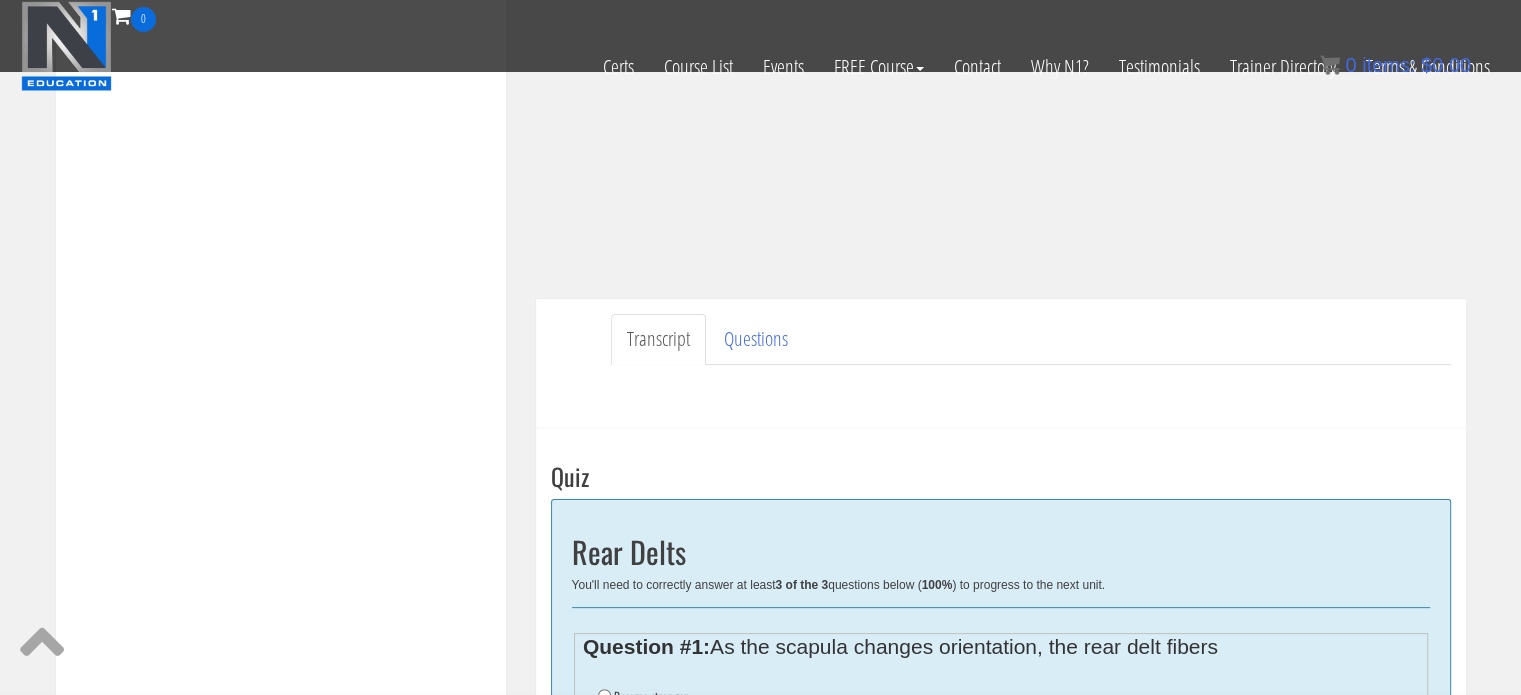 click on "Rear Delts You'll need to correctly answer at least  3 of the 3  questions below (  100% ) to progress to the next unit. Question #1:  As the scapula changes orientation, the rear delt fibers   Become stronger     Become weaker     Line of pull changes   Question #2:  With converging muscles, muscles that have a wide origin and single insertion, the muscle fibers will have ___ degrees of pull in different ranges.   Varying     The same   Question #3:  A simple test of what a person's fully shortened rear delt position is will be where they have the greatest   Shoulder extension     Scapular retraction     Scapular depression     Scapular elevation
0%
Submit Answers" at bounding box center (1001, 869) 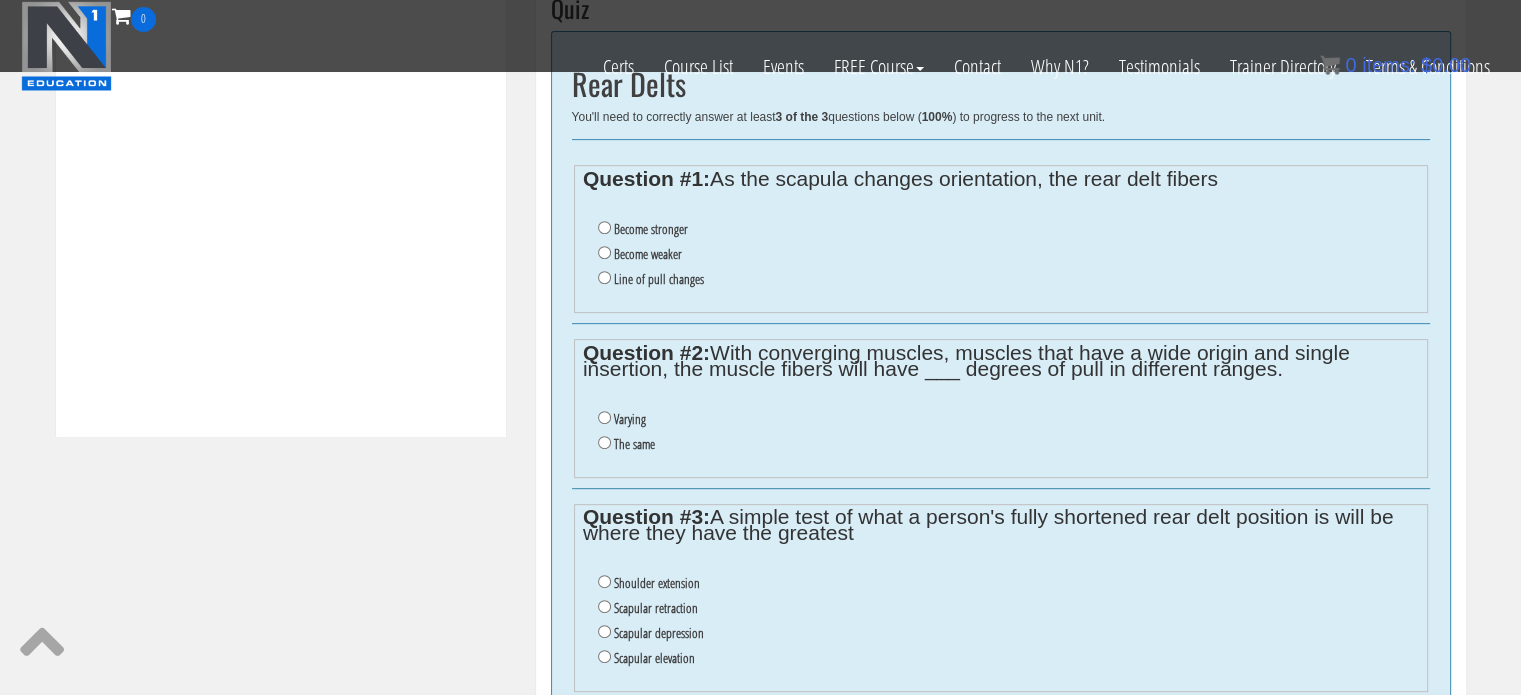 scroll, scrollTop: 822, scrollLeft: 0, axis: vertical 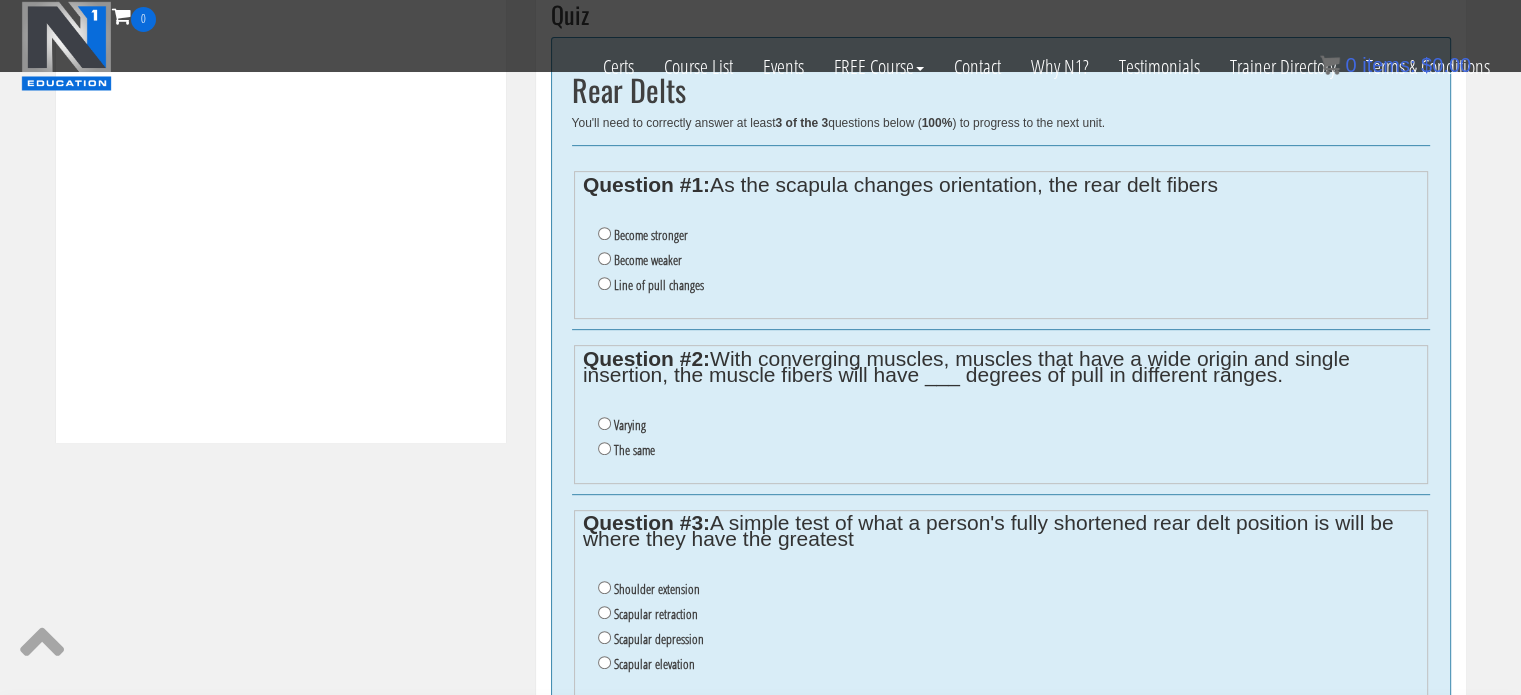 click on "Become weaker" at bounding box center (648, 260) 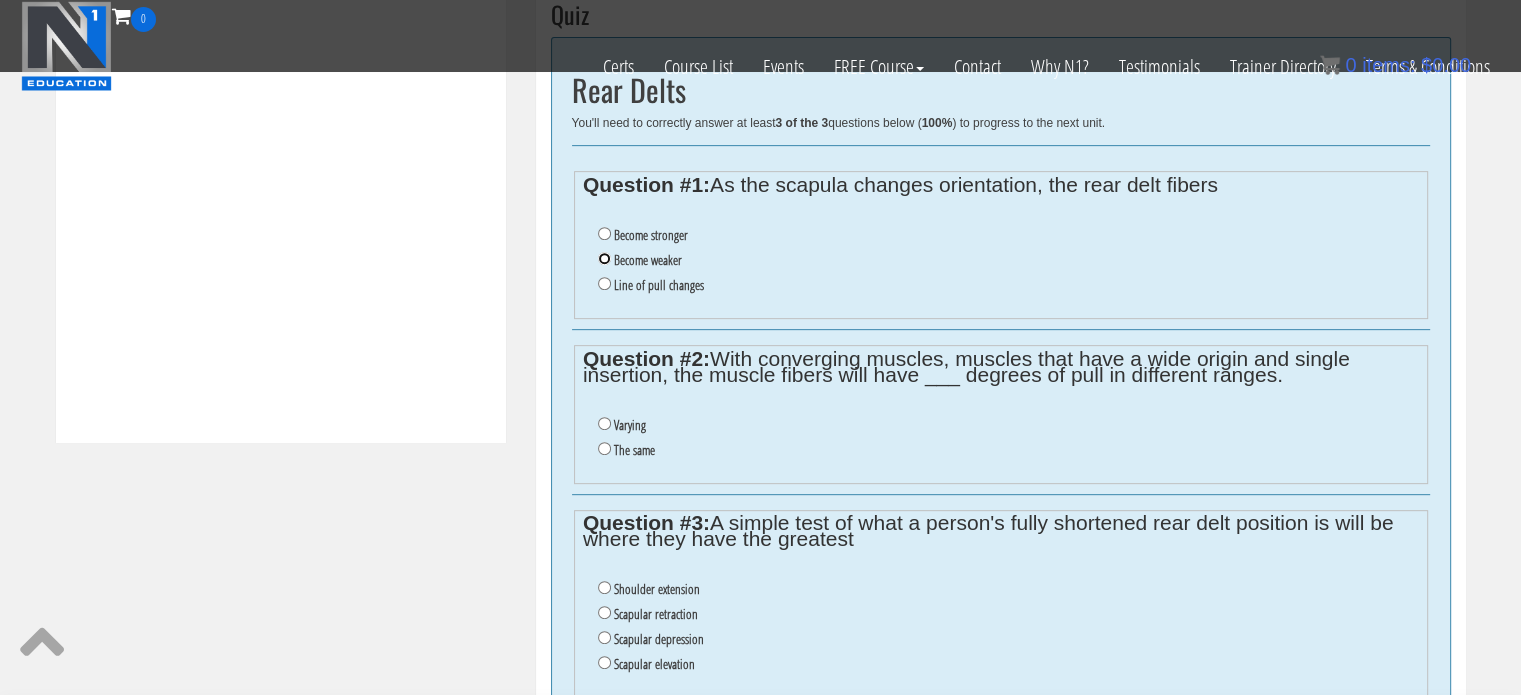 click on "Become weaker" at bounding box center (604, 258) 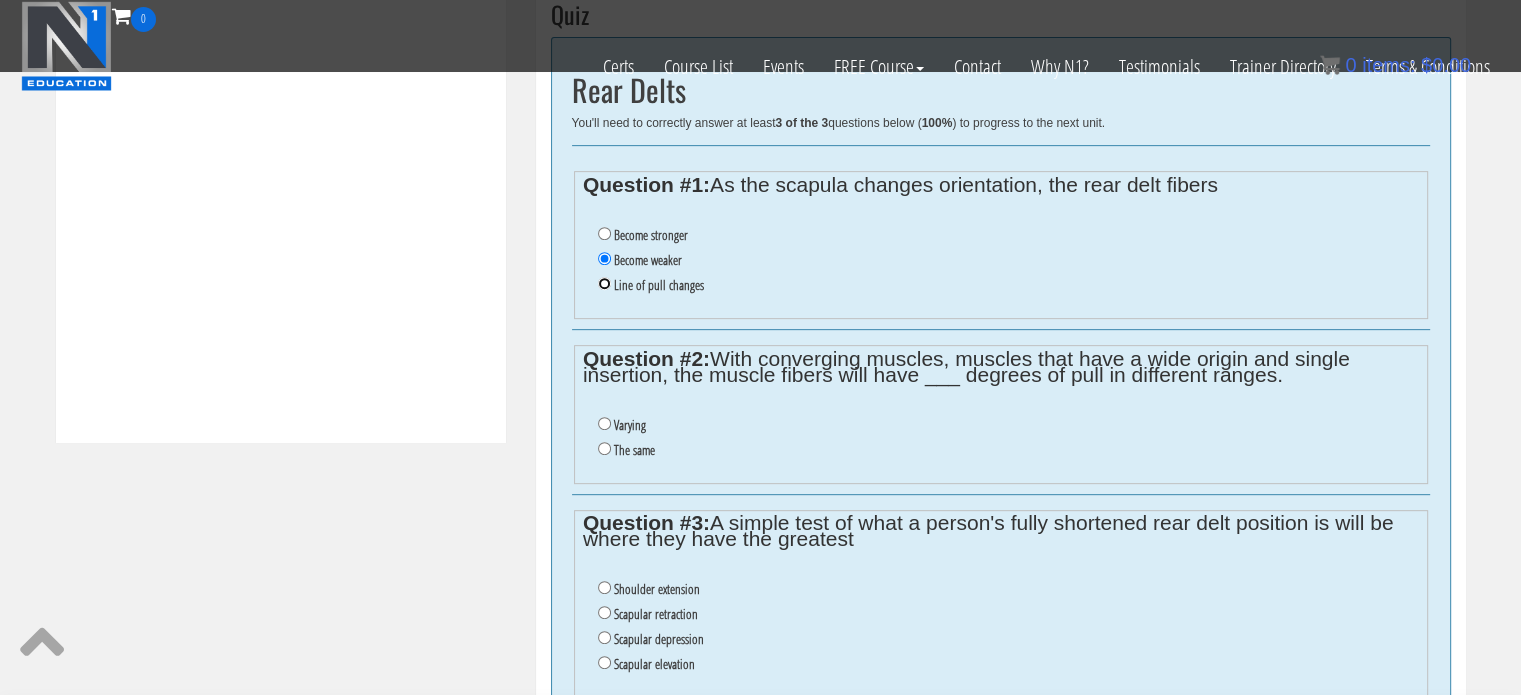 click on "Line of pull changes" at bounding box center [604, 283] 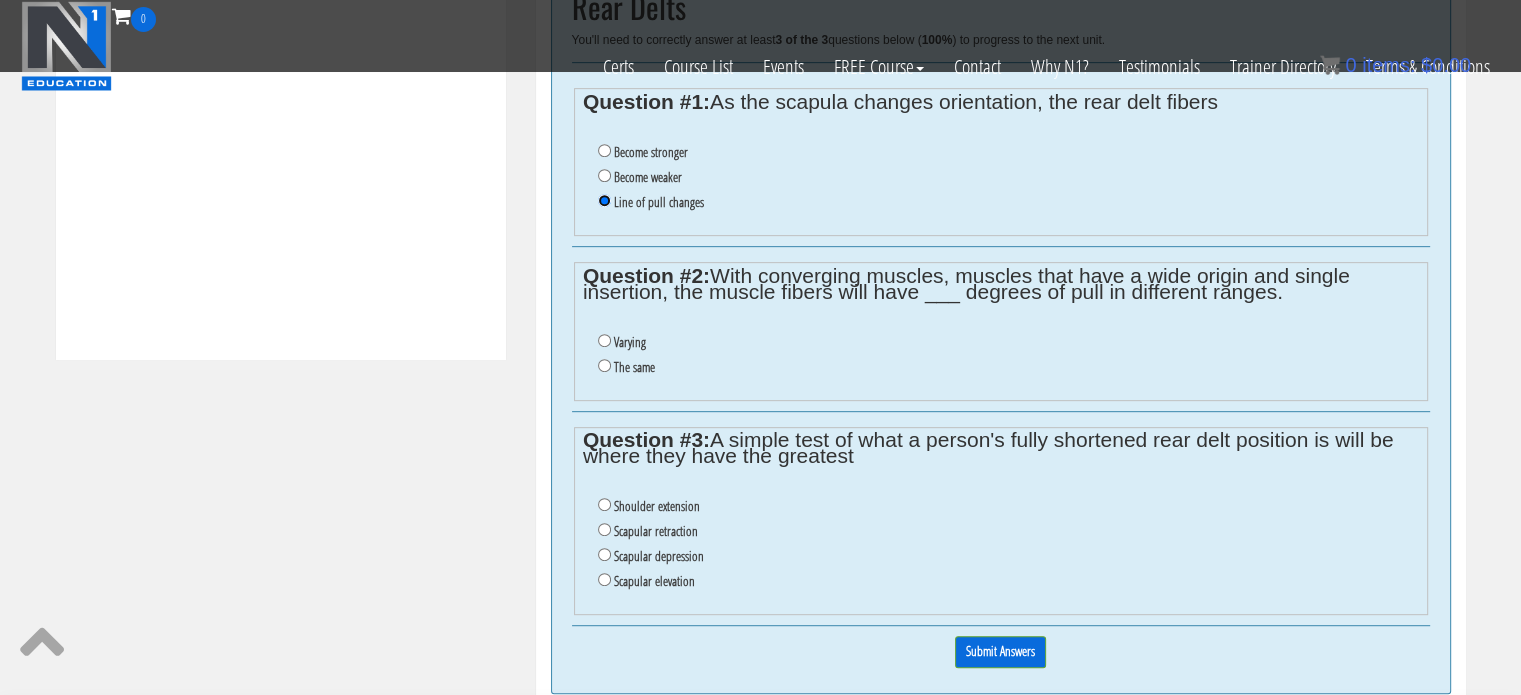 scroll, scrollTop: 894, scrollLeft: 0, axis: vertical 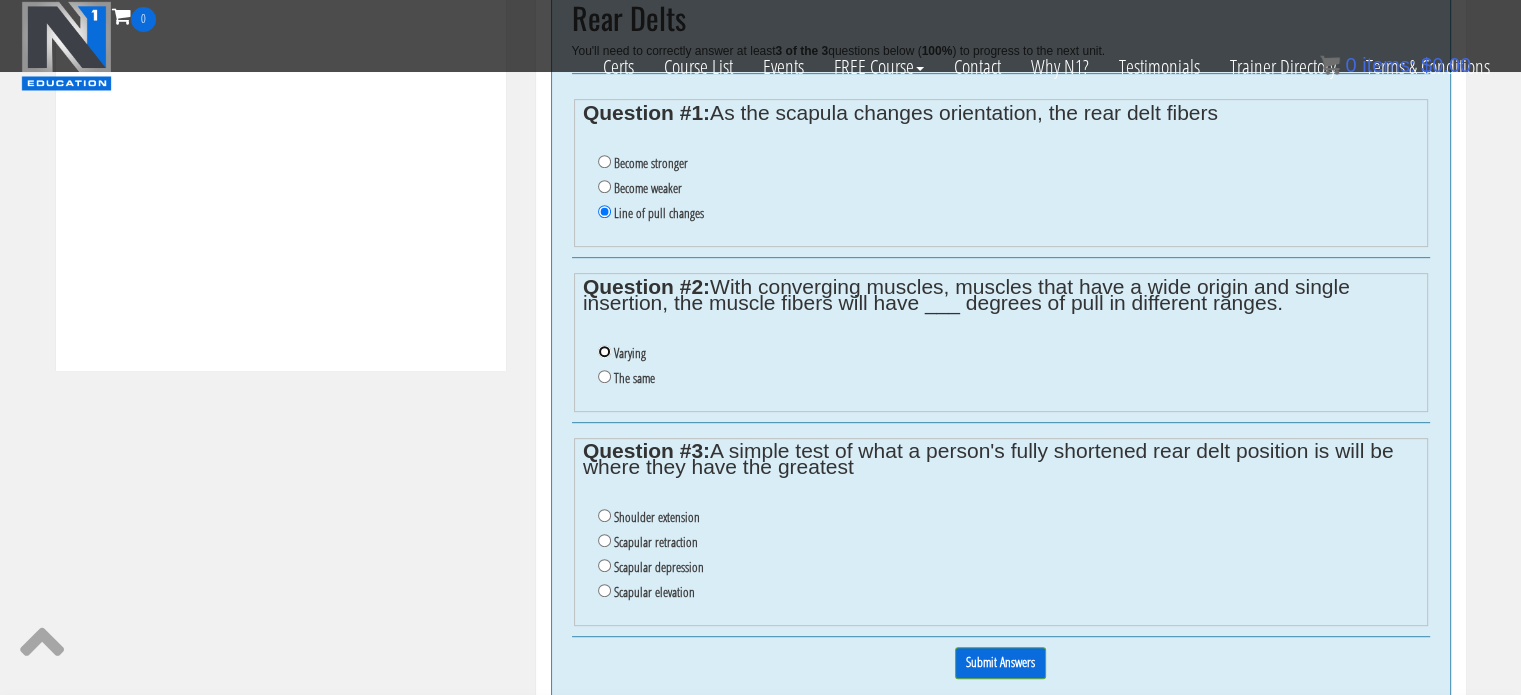 click on "Varying" at bounding box center (604, 351) 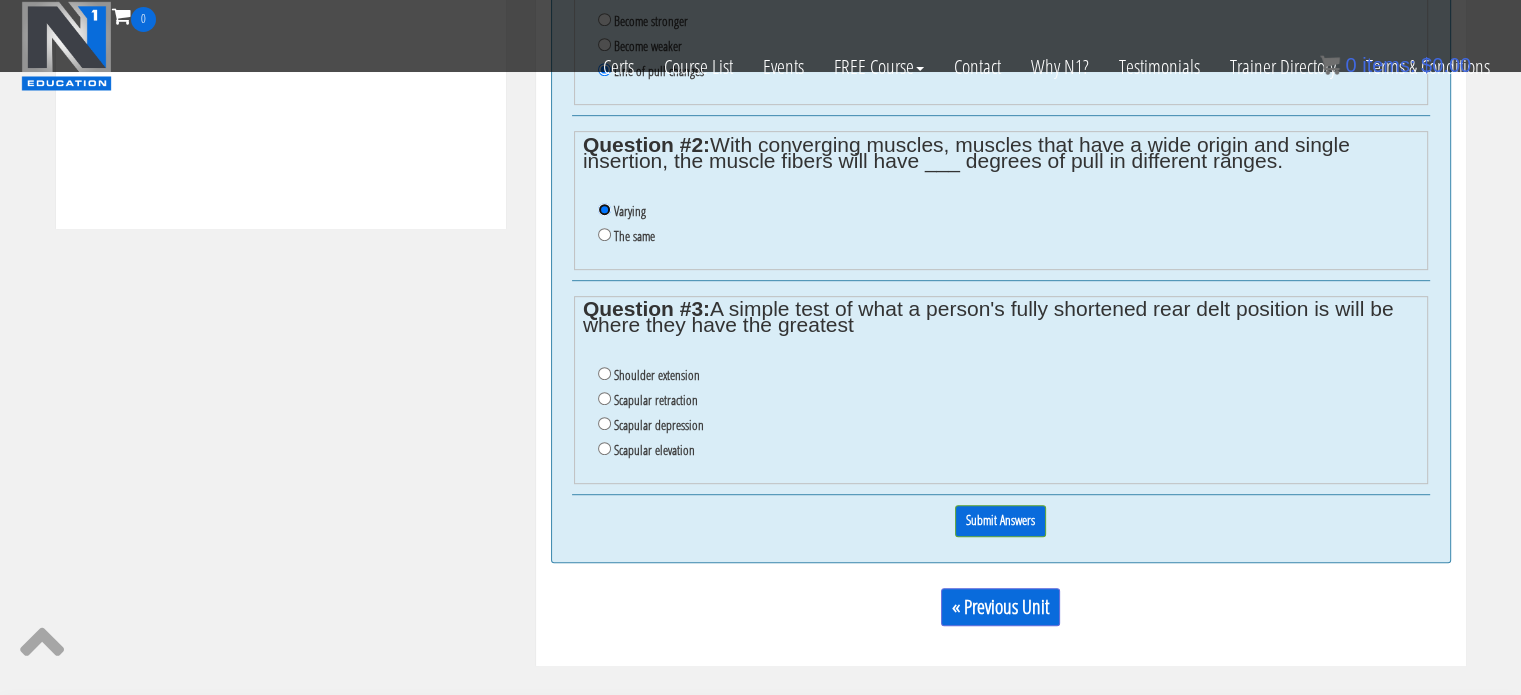 scroll, scrollTop: 1043, scrollLeft: 0, axis: vertical 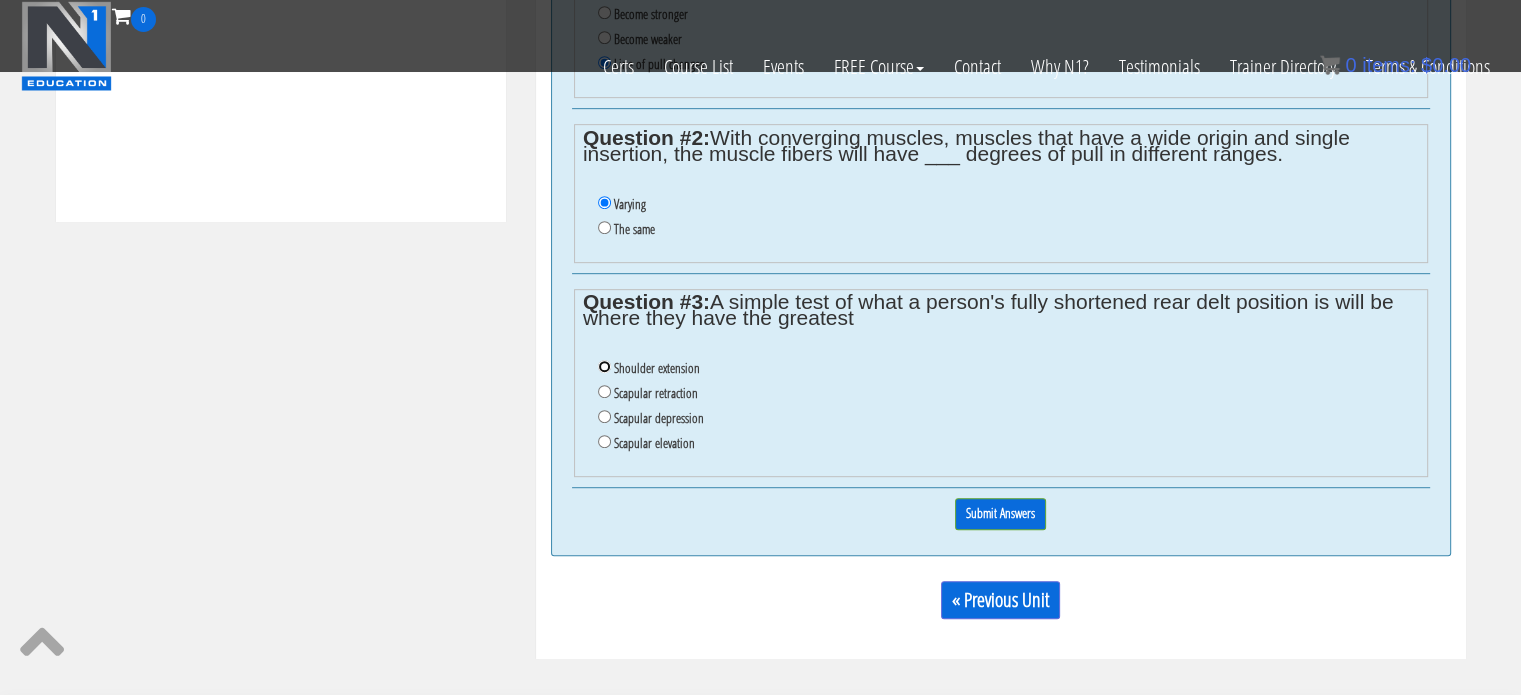 click on "Shoulder extension" at bounding box center (604, 366) 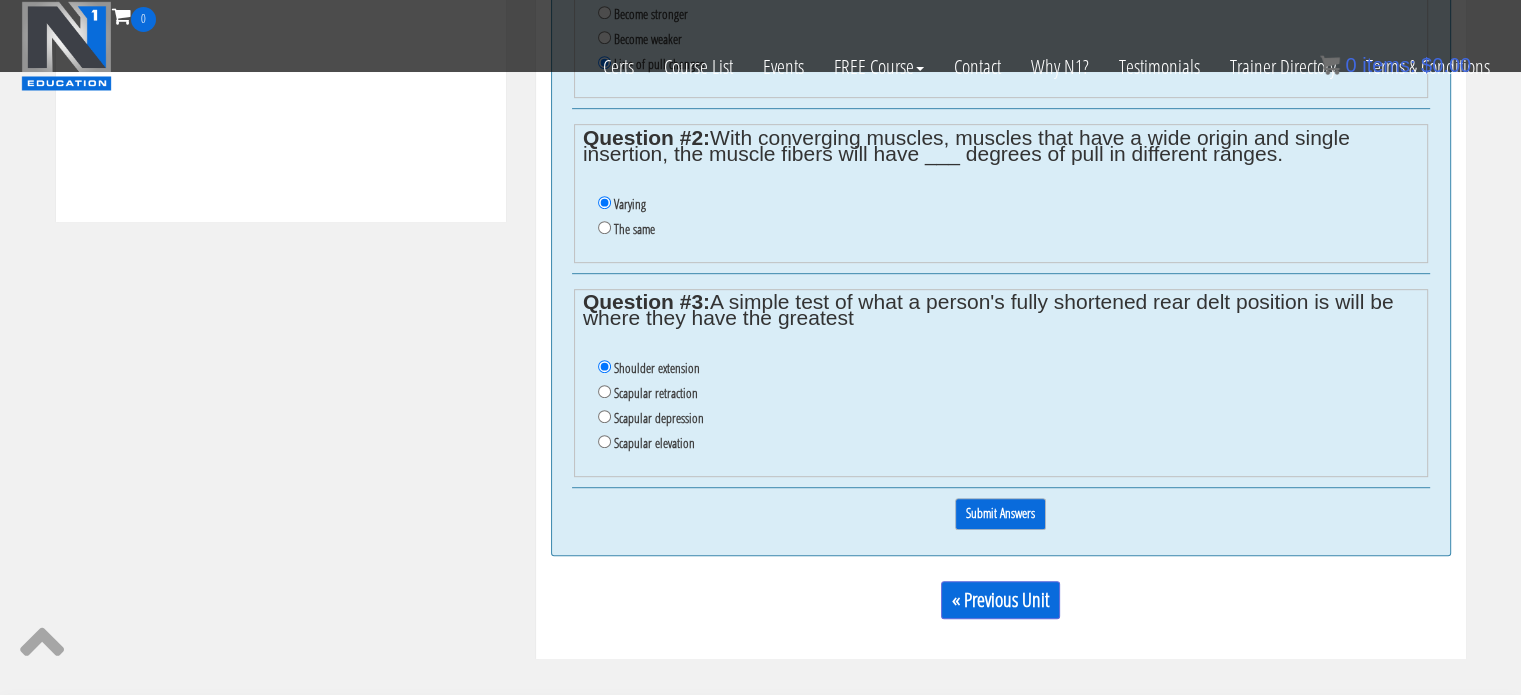 click on "Submit Answers" at bounding box center [1000, 513] 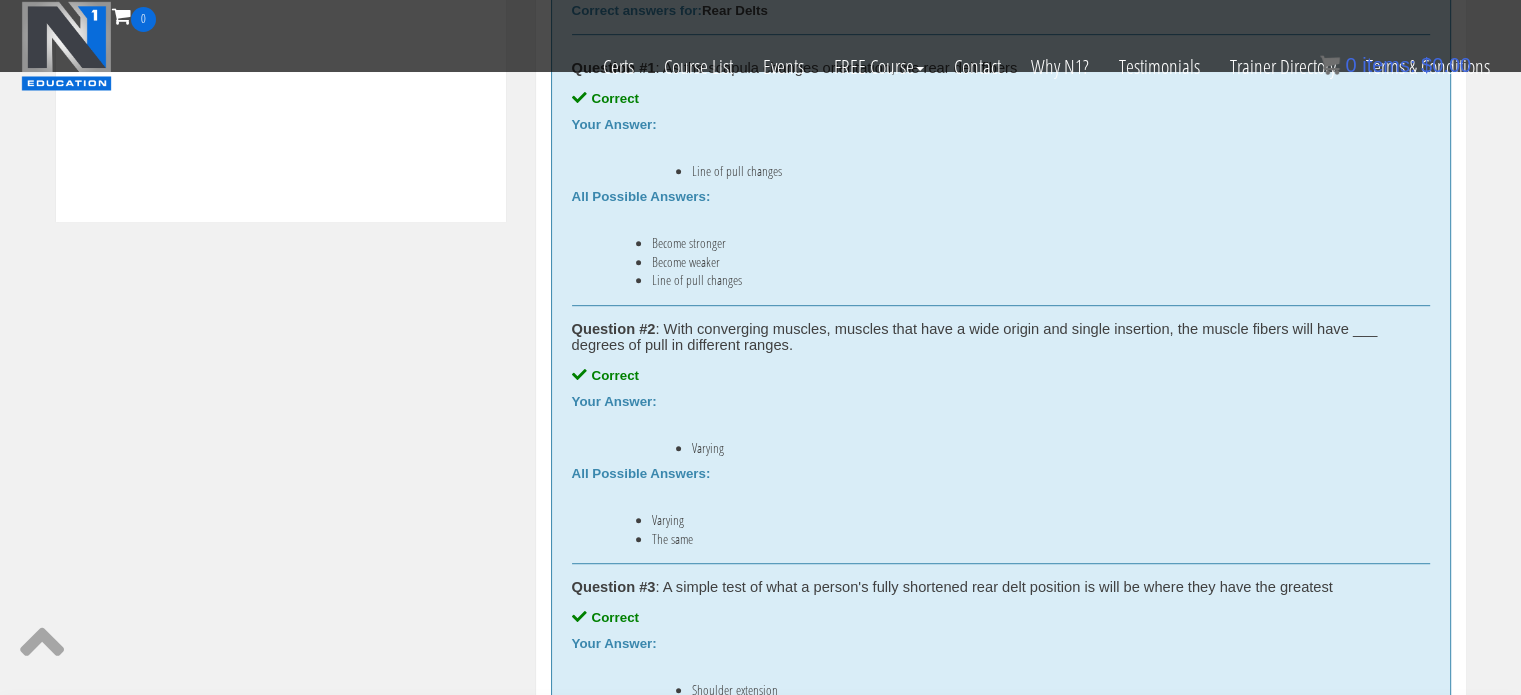 scroll, scrollTop: 758, scrollLeft: 0, axis: vertical 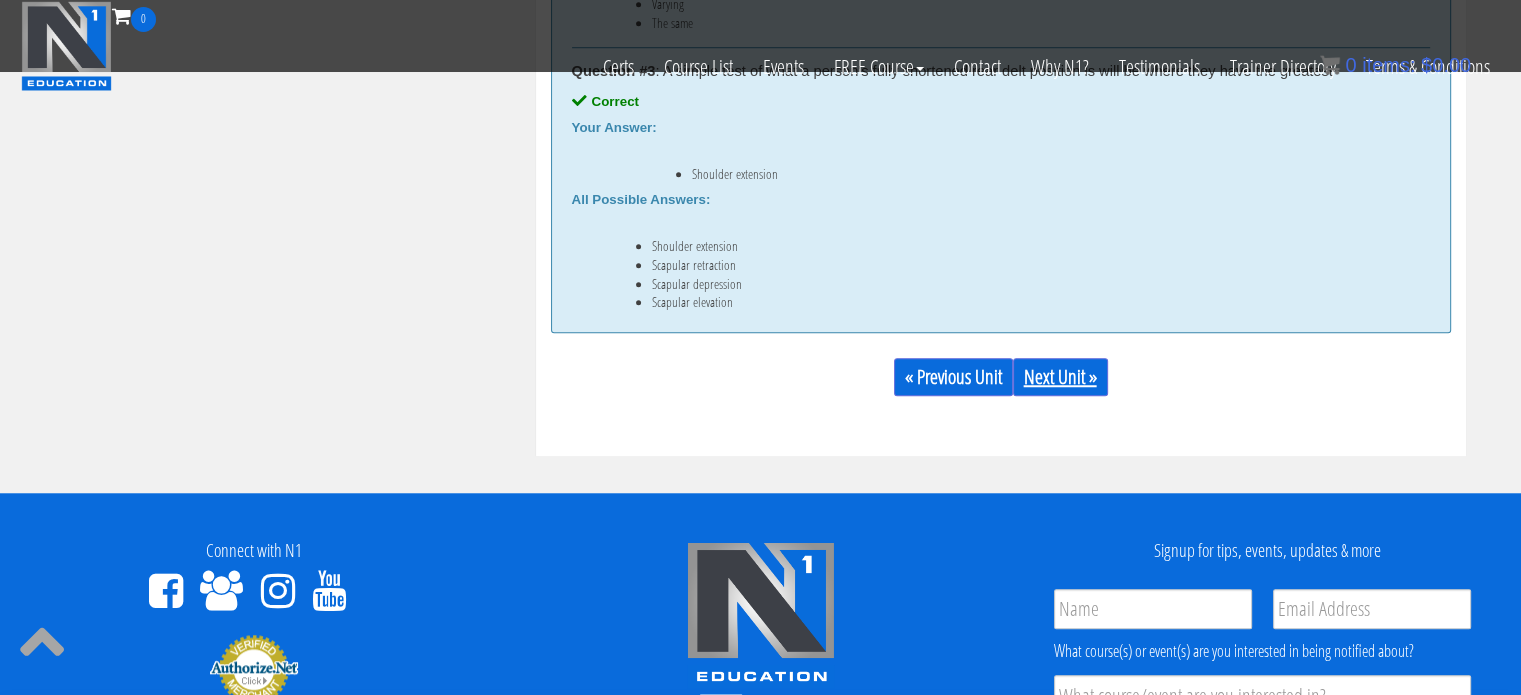 click on "Next Unit »" at bounding box center [1060, 377] 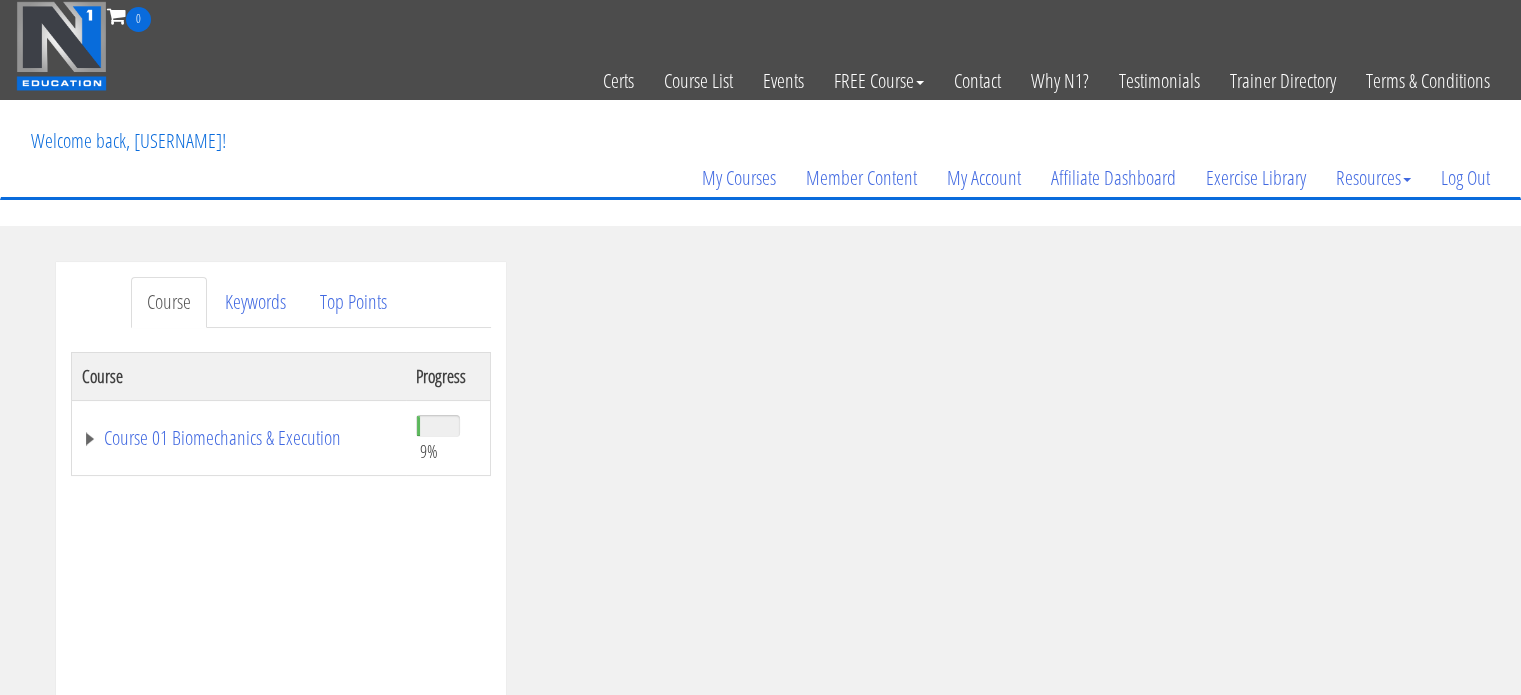 scroll, scrollTop: 0, scrollLeft: 0, axis: both 